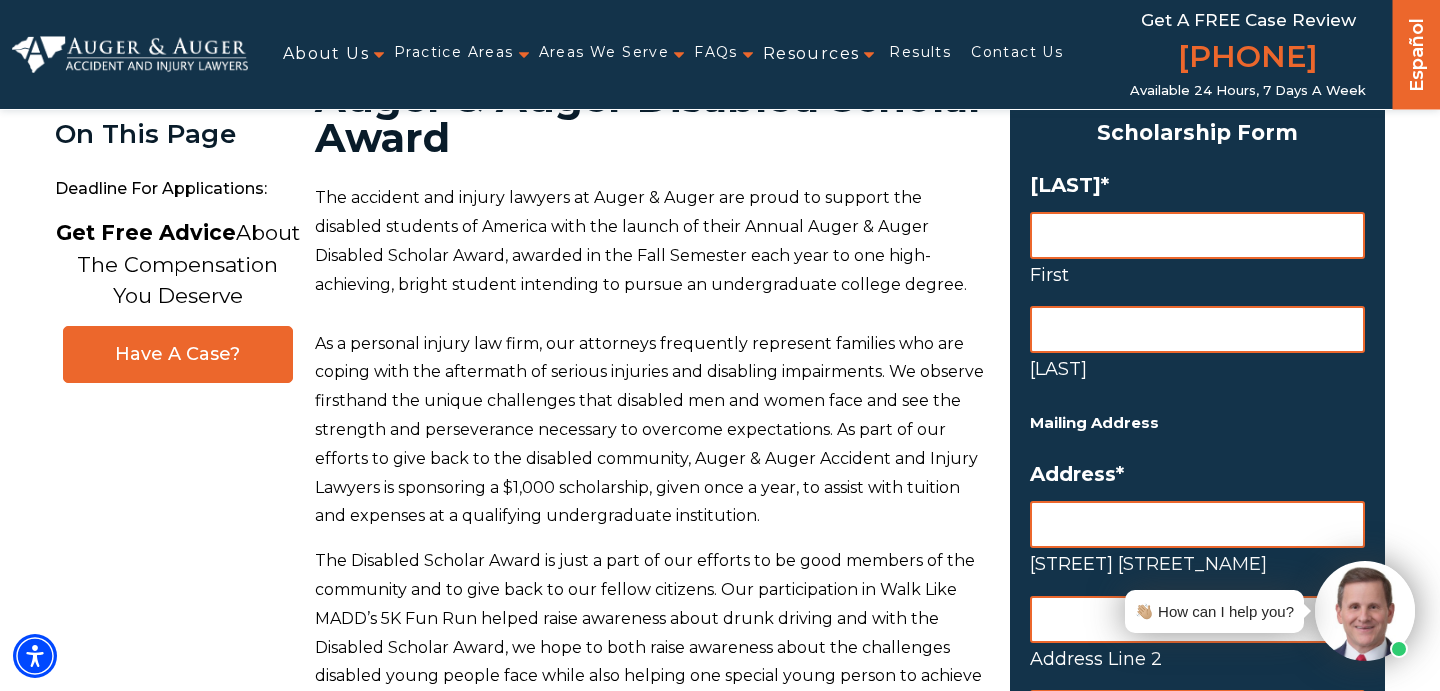 scroll, scrollTop: 11, scrollLeft: 0, axis: vertical 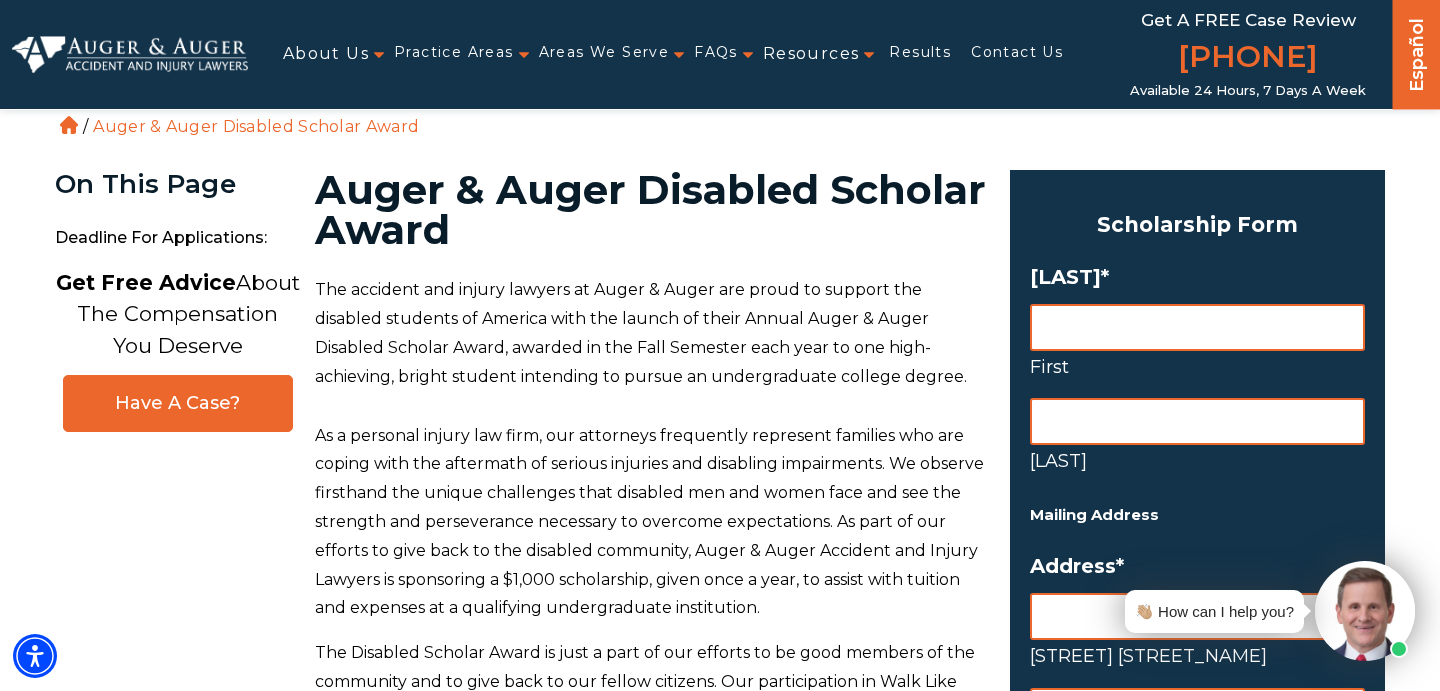 click on "First" at bounding box center (1197, 327) 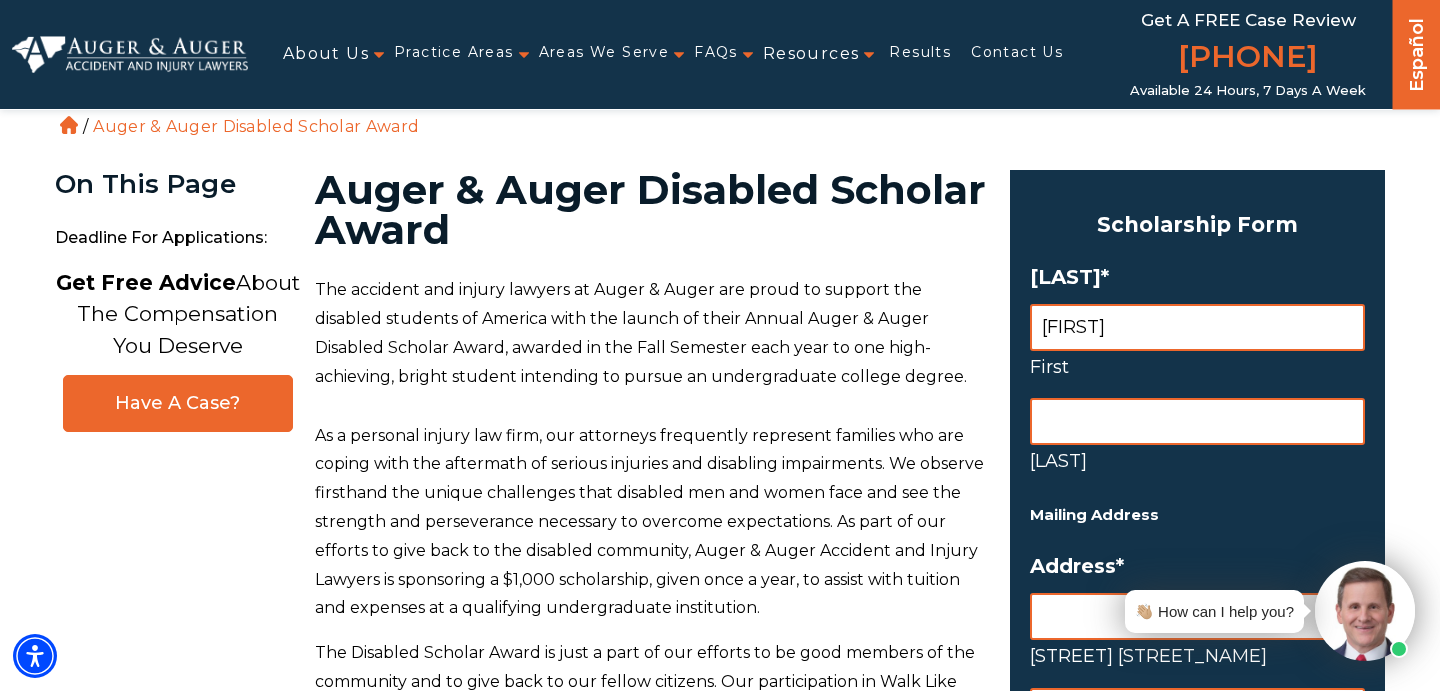 type on "[FIRST]" 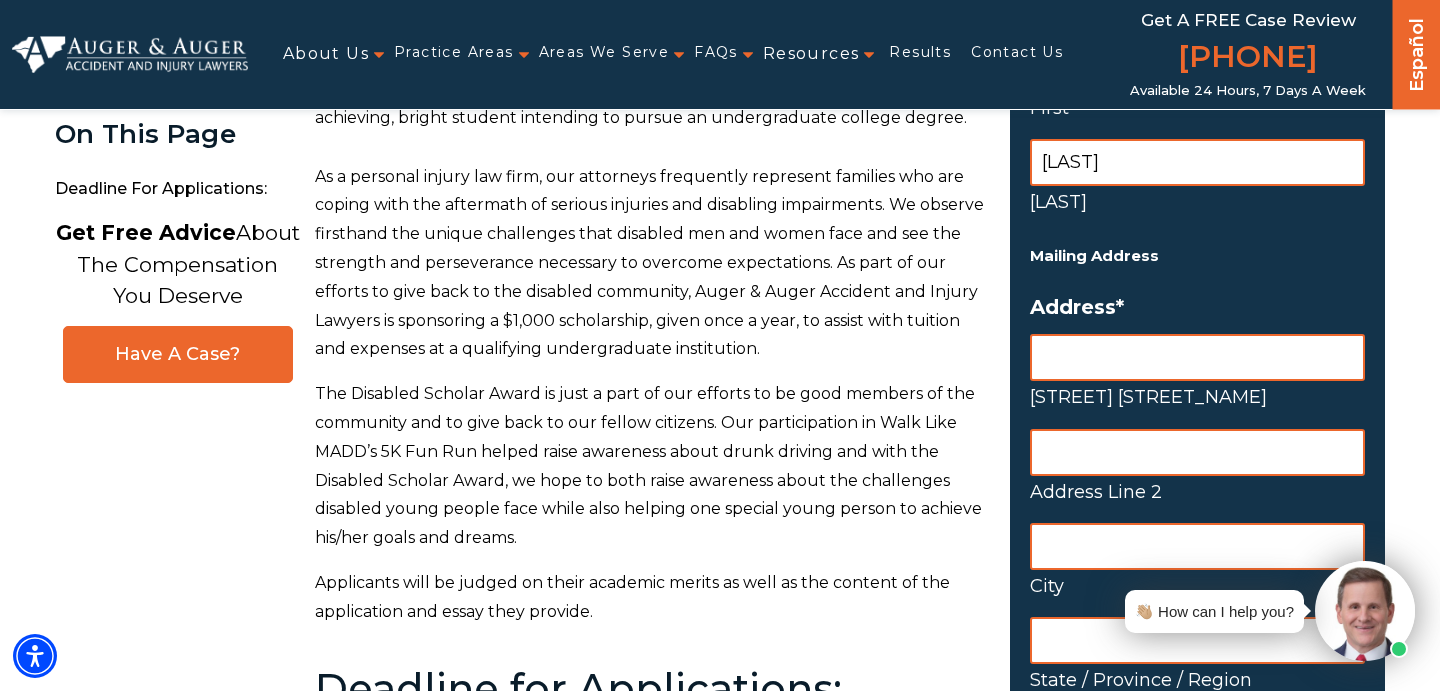 scroll, scrollTop: 366, scrollLeft: 0, axis: vertical 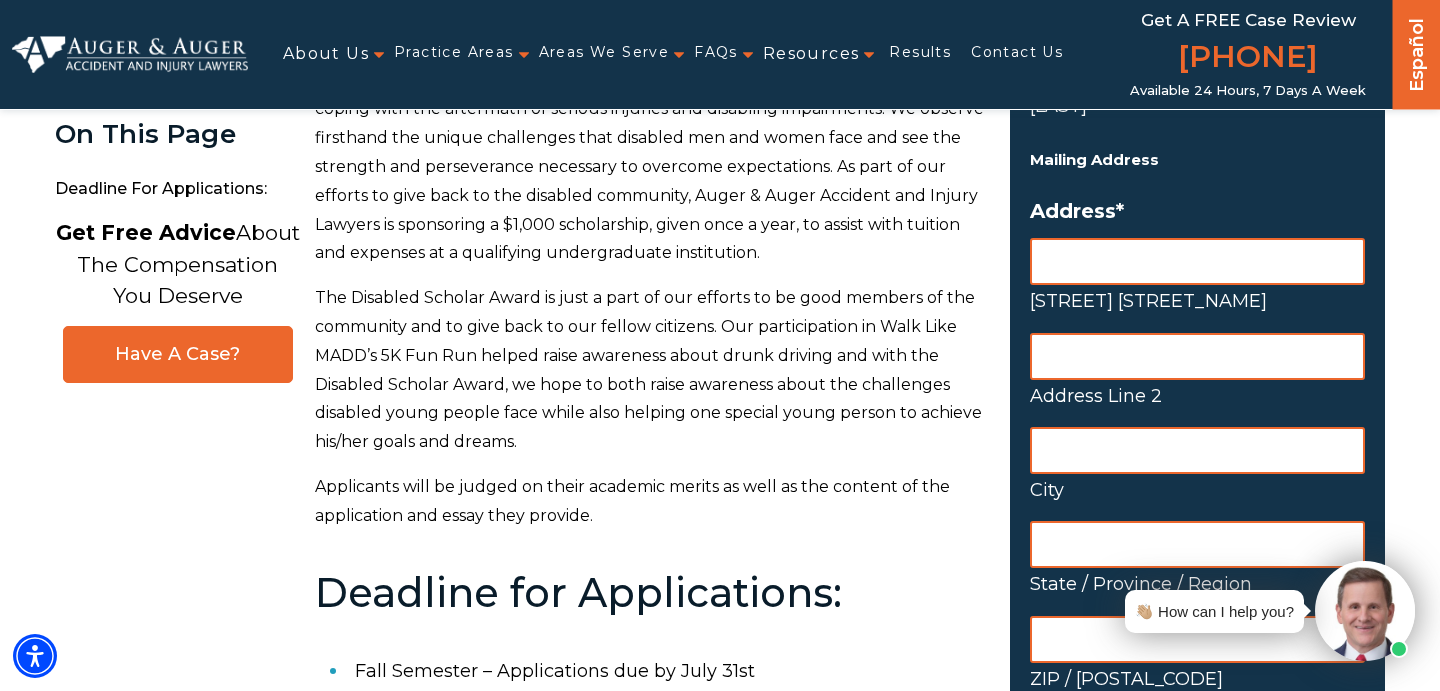 type on "[LAST]" 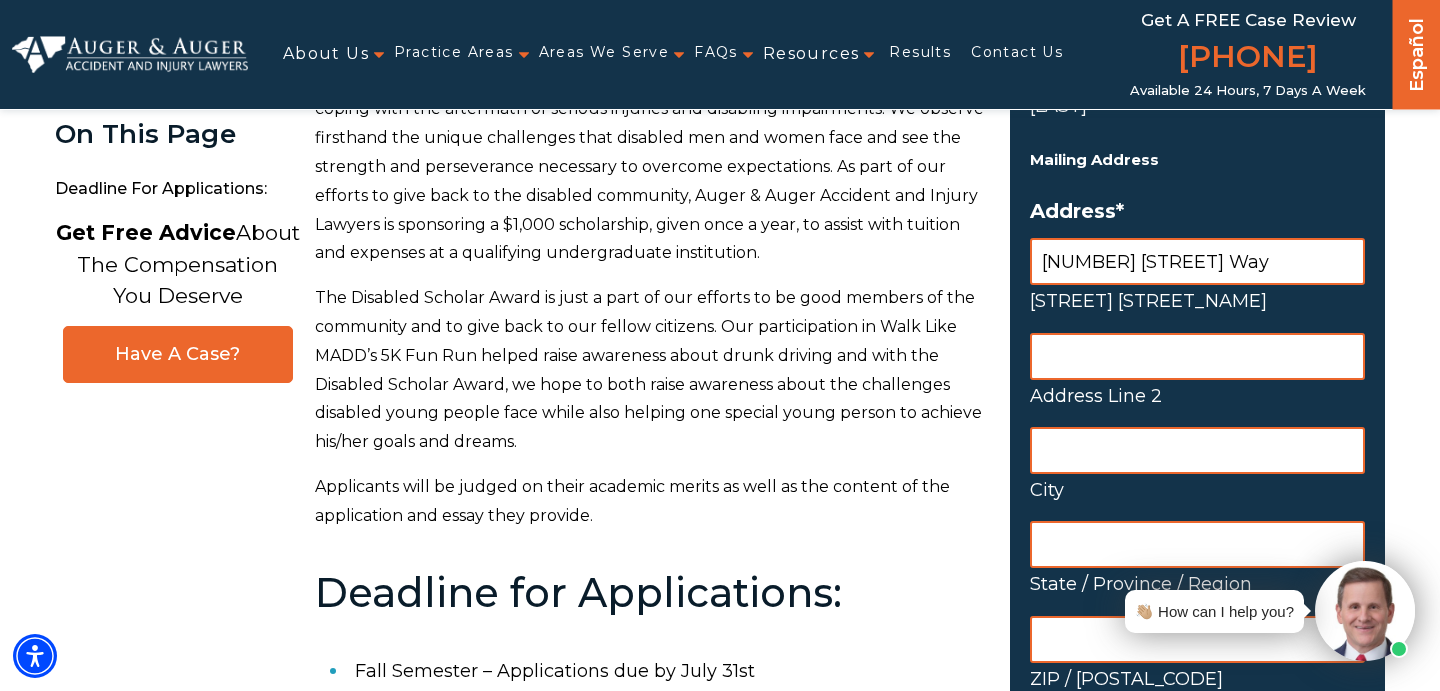 type on "[NUMBER] [STREET] Way" 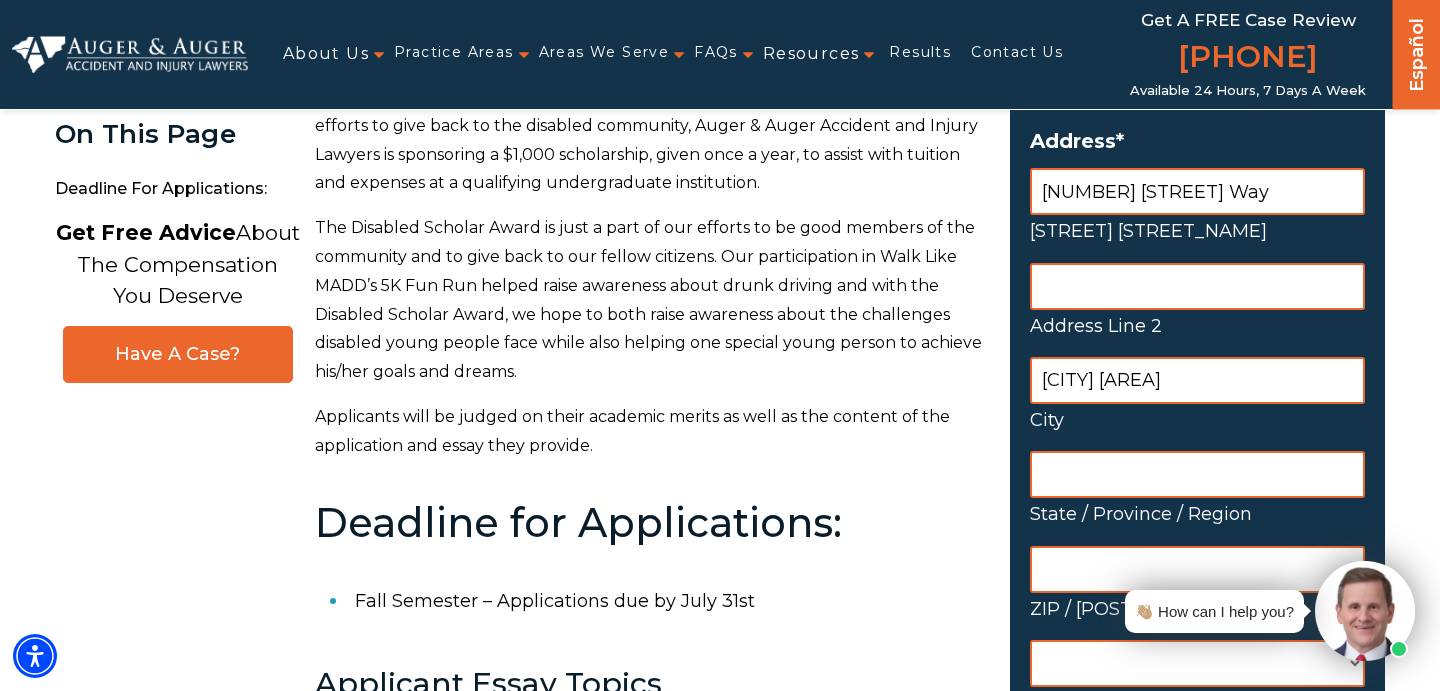 scroll, scrollTop: 441, scrollLeft: 0, axis: vertical 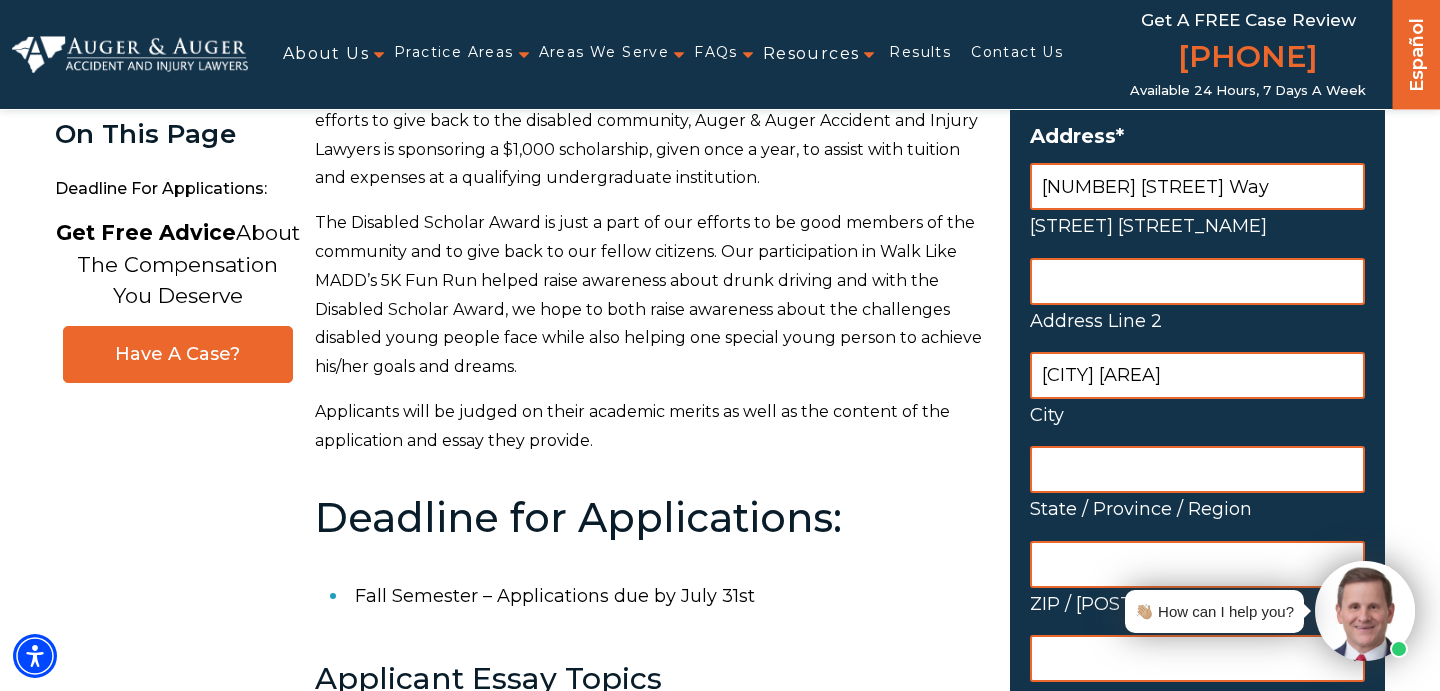 type on "[CITY] [AREA]" 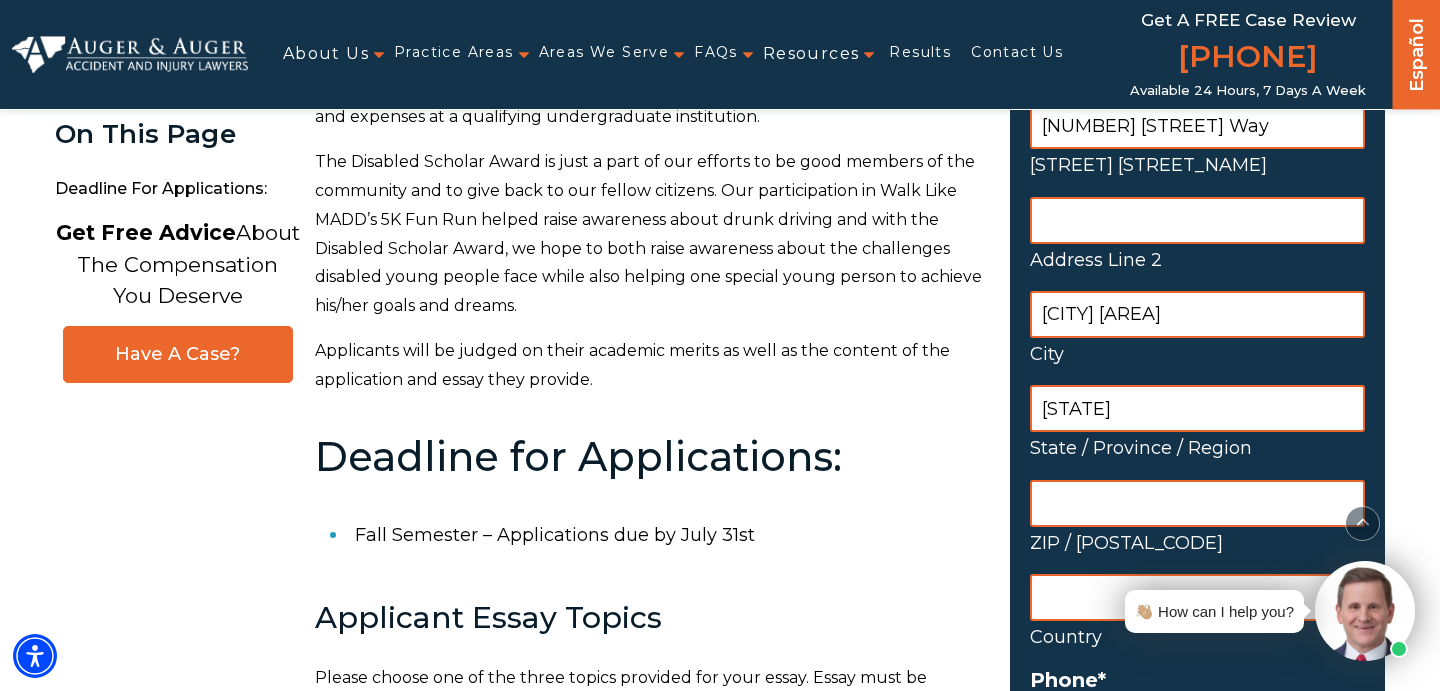 scroll, scrollTop: 532, scrollLeft: 0, axis: vertical 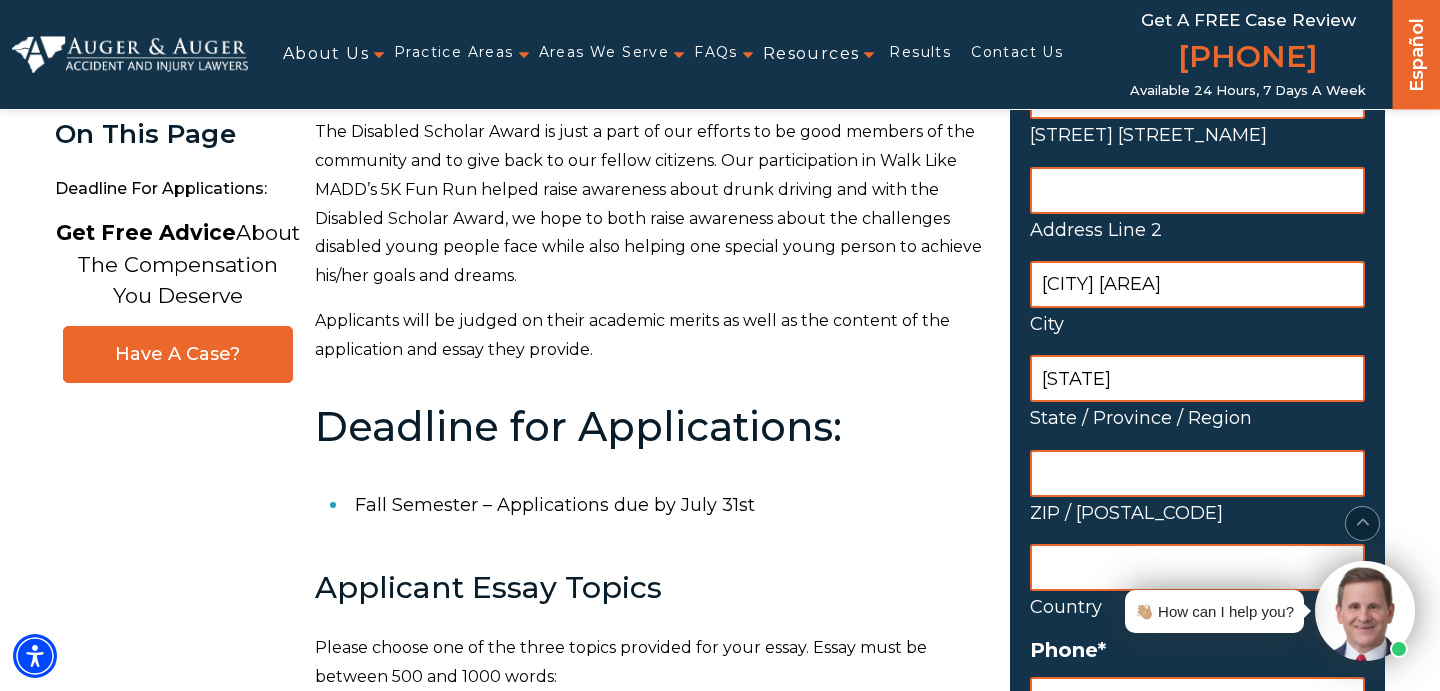type on "[STATE]" 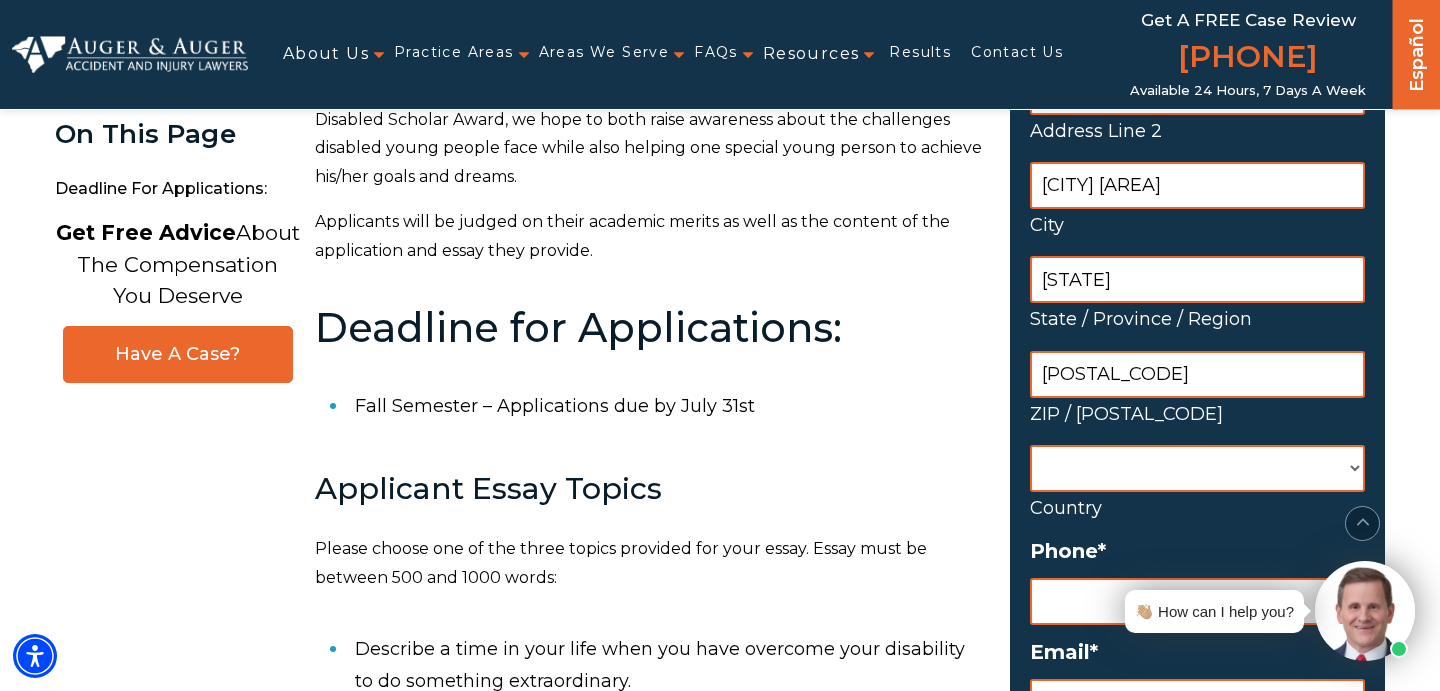 scroll, scrollTop: 679, scrollLeft: 0, axis: vertical 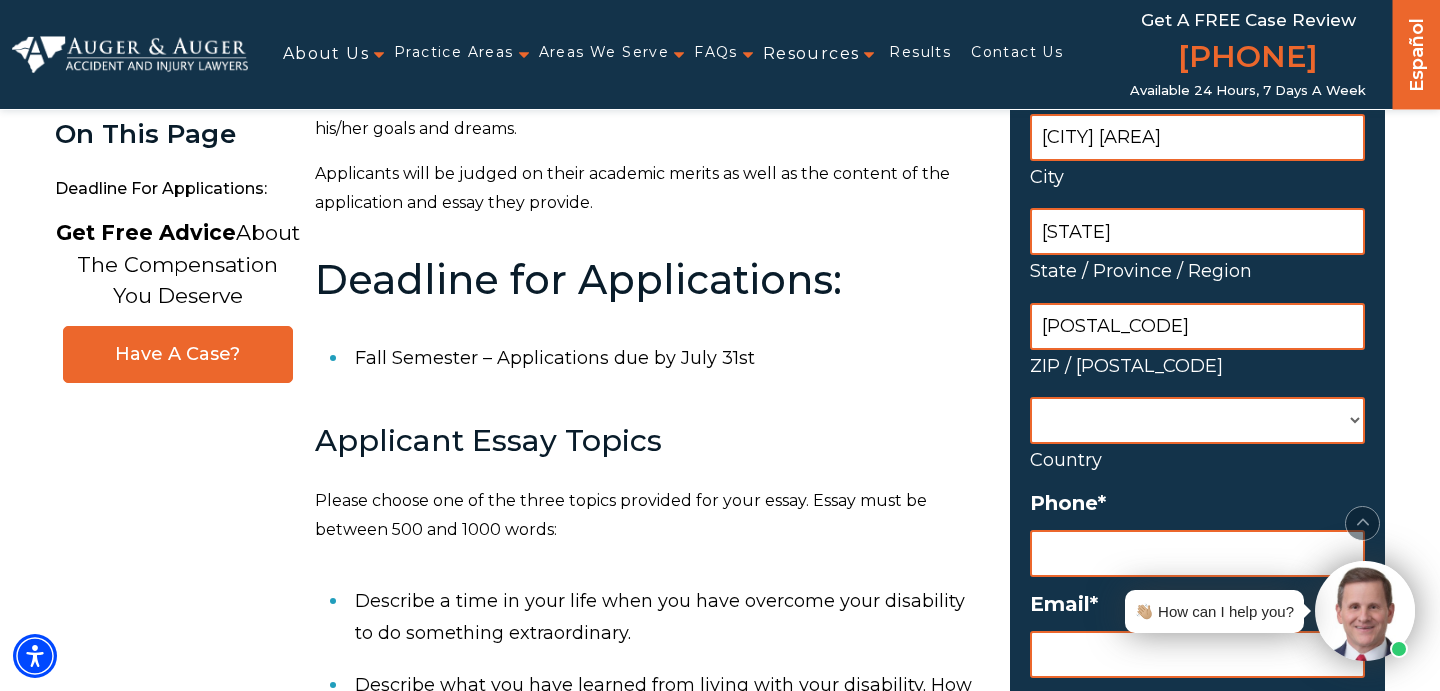 type on "[POSTAL_CODE]" 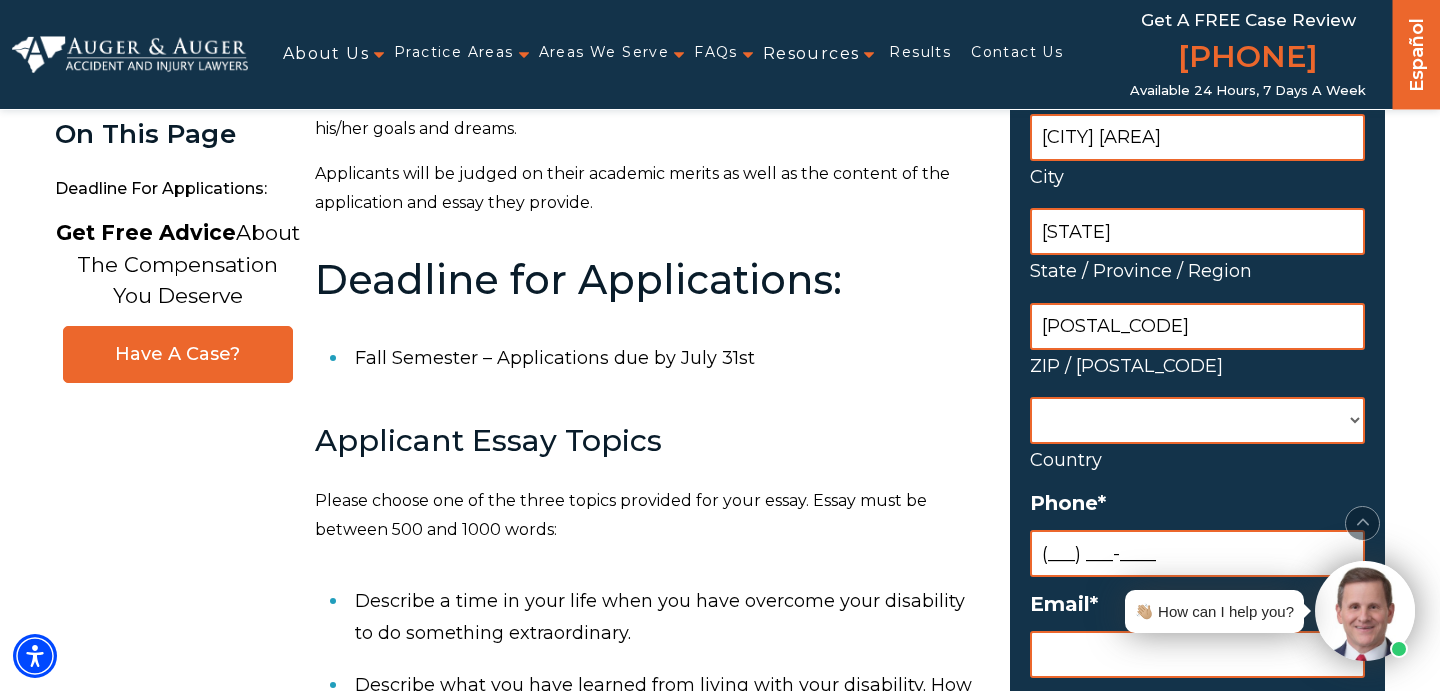 click on "(___) ___-____" at bounding box center [1197, 553] 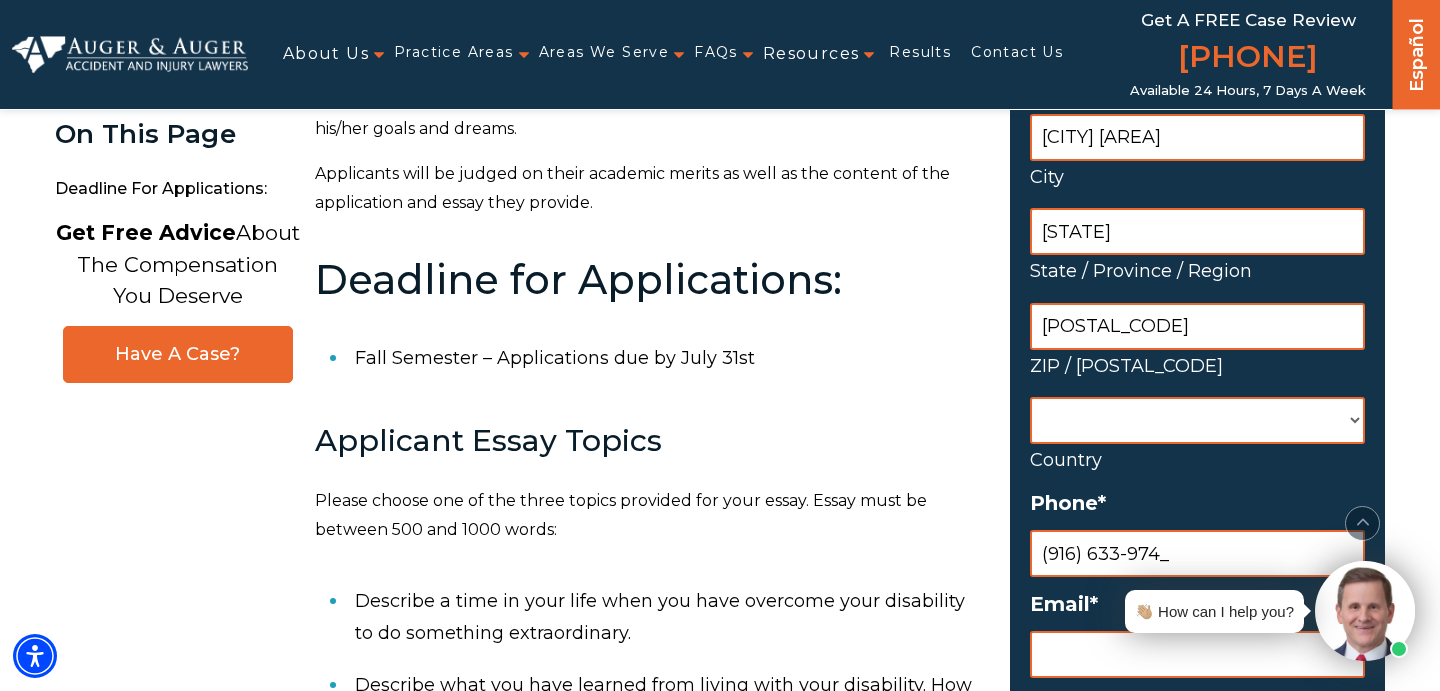 type on "[PHONE]" 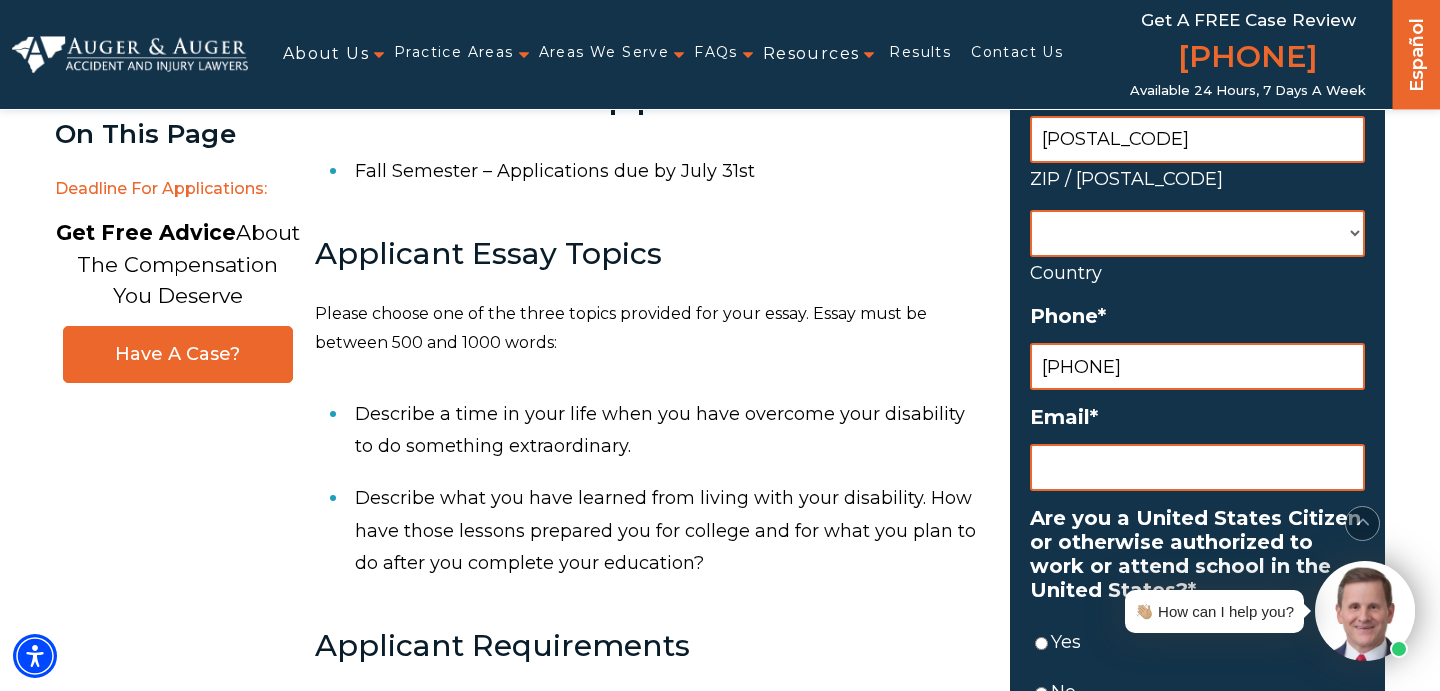 scroll, scrollTop: 899, scrollLeft: 0, axis: vertical 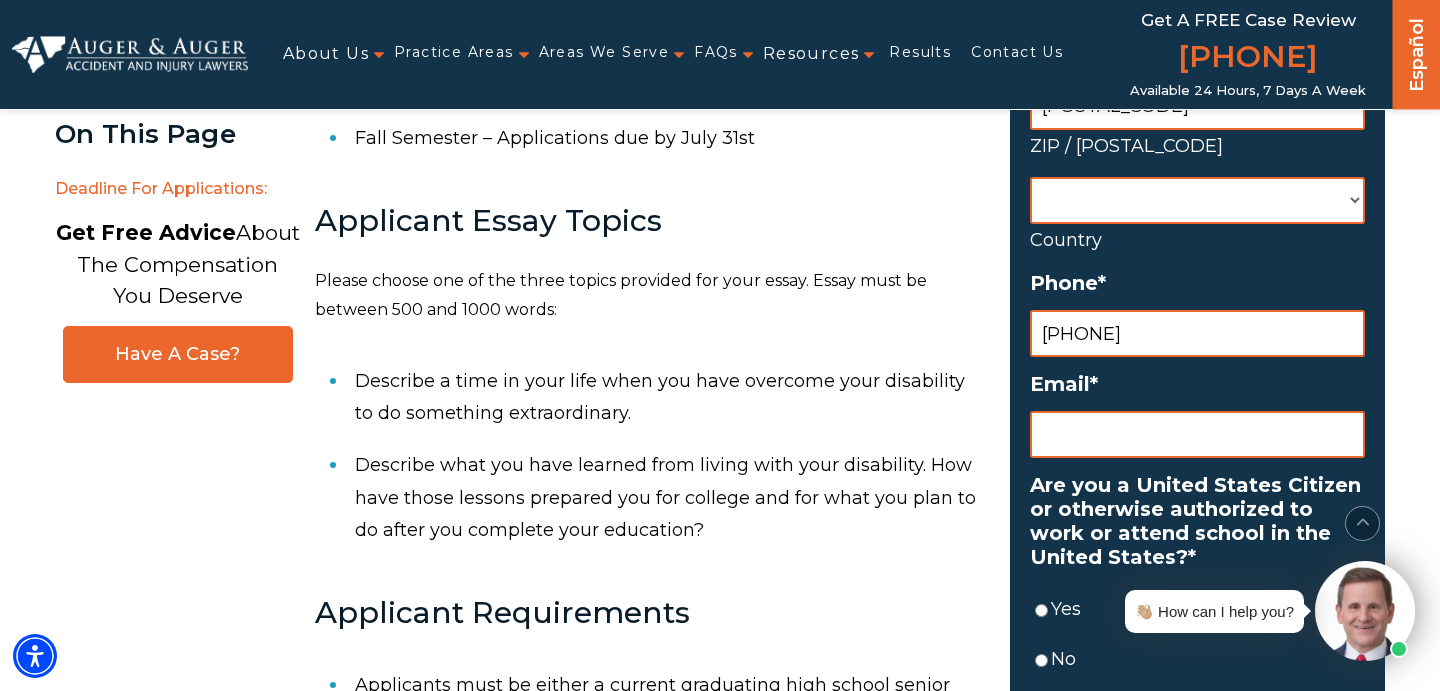 click on "Email *" at bounding box center (1197, 434) 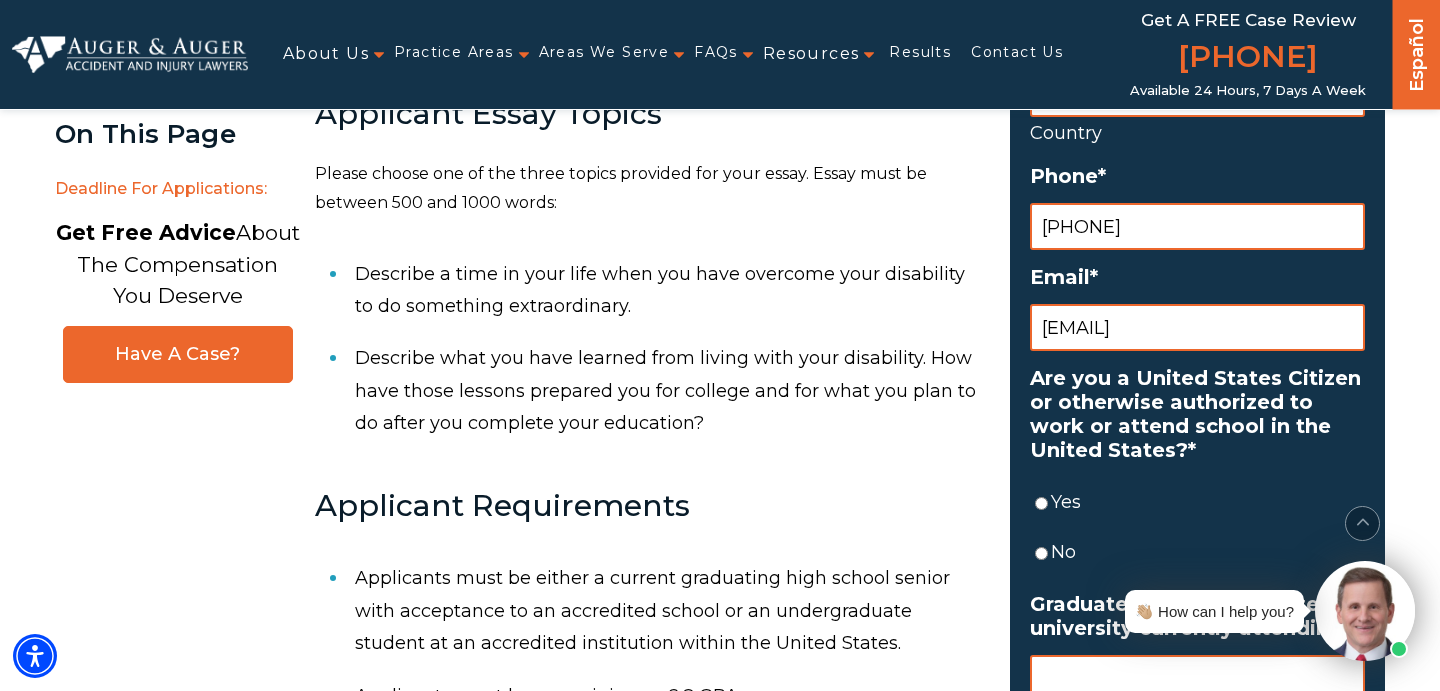 scroll, scrollTop: 1067, scrollLeft: 0, axis: vertical 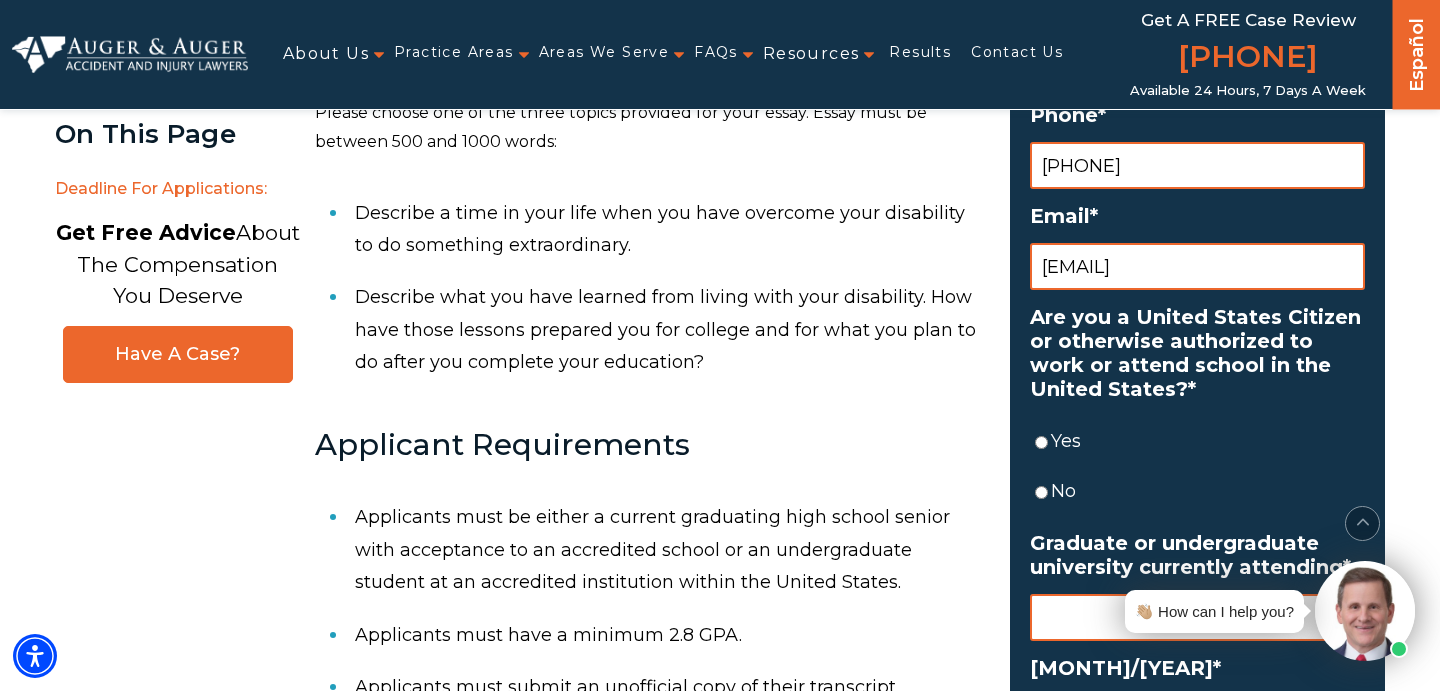 type on "[EMAIL]" 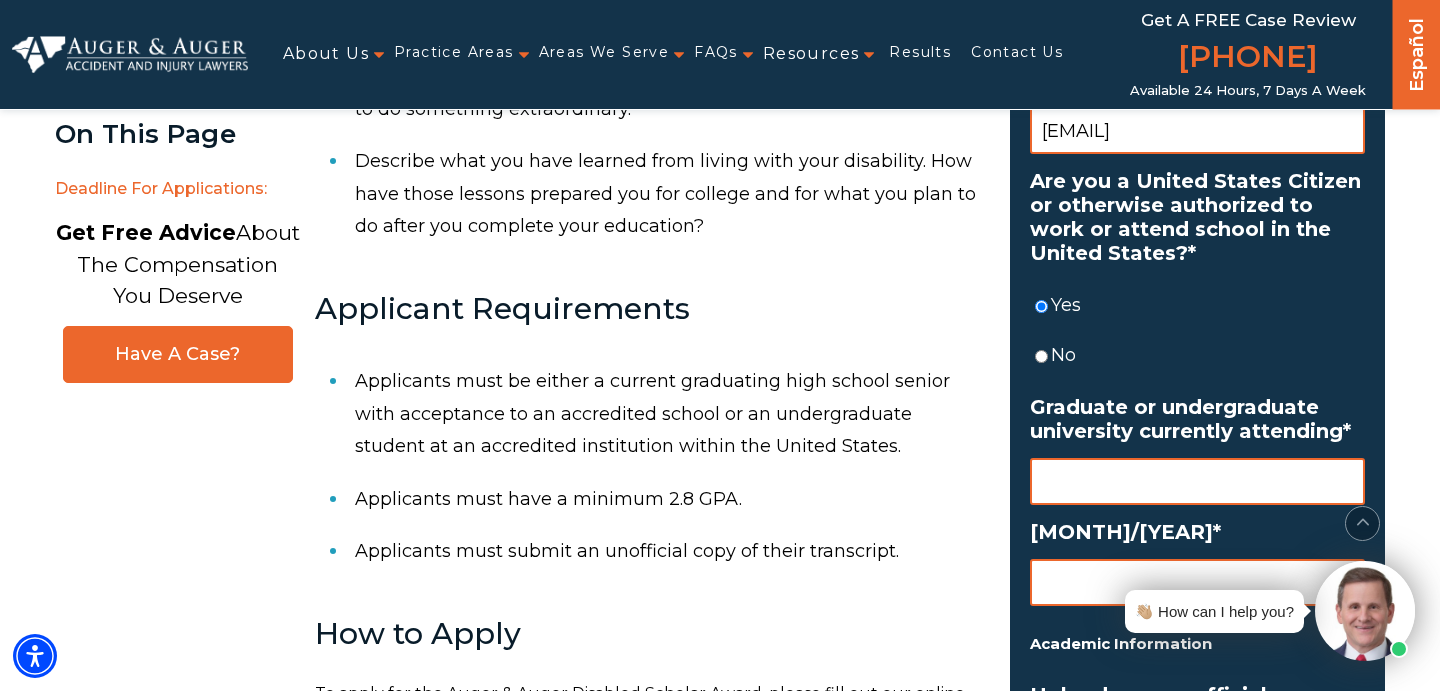 scroll, scrollTop: 1304, scrollLeft: 0, axis: vertical 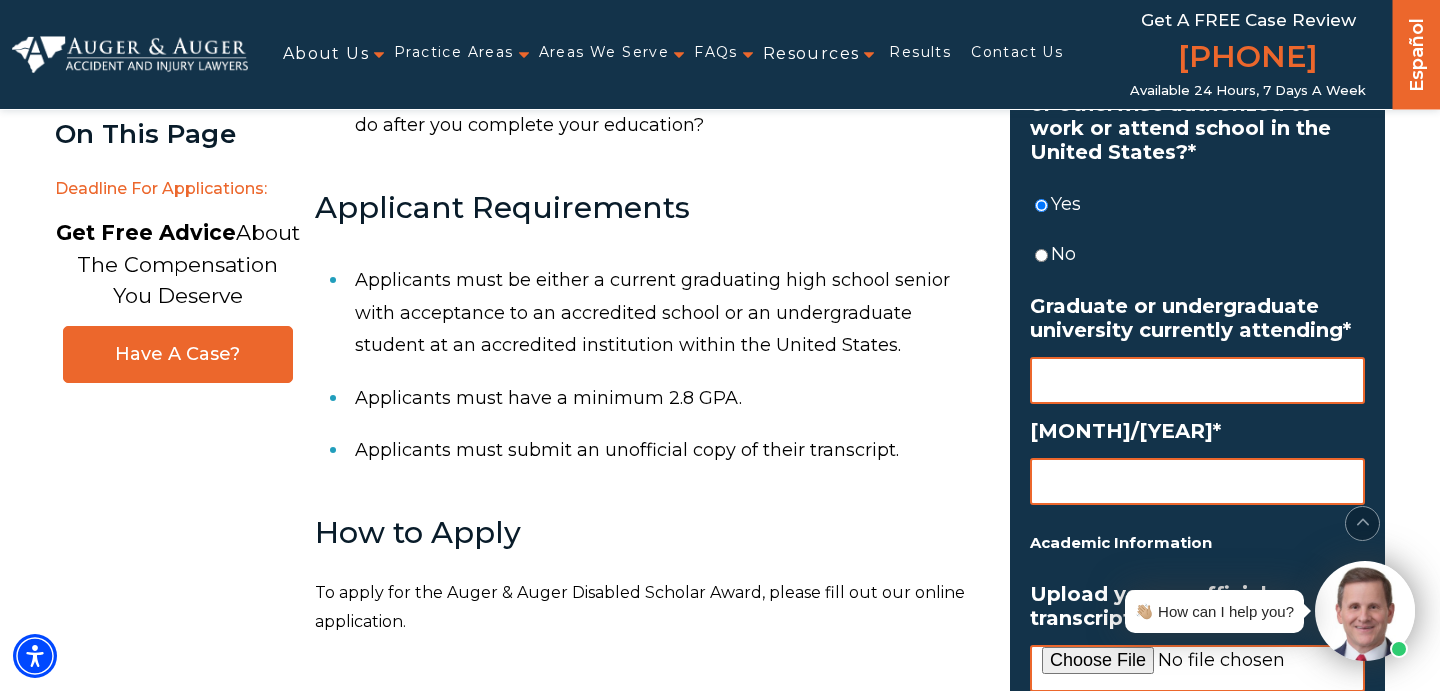 click on "Graduate or undergraduate university currently attending *" at bounding box center [1197, 380] 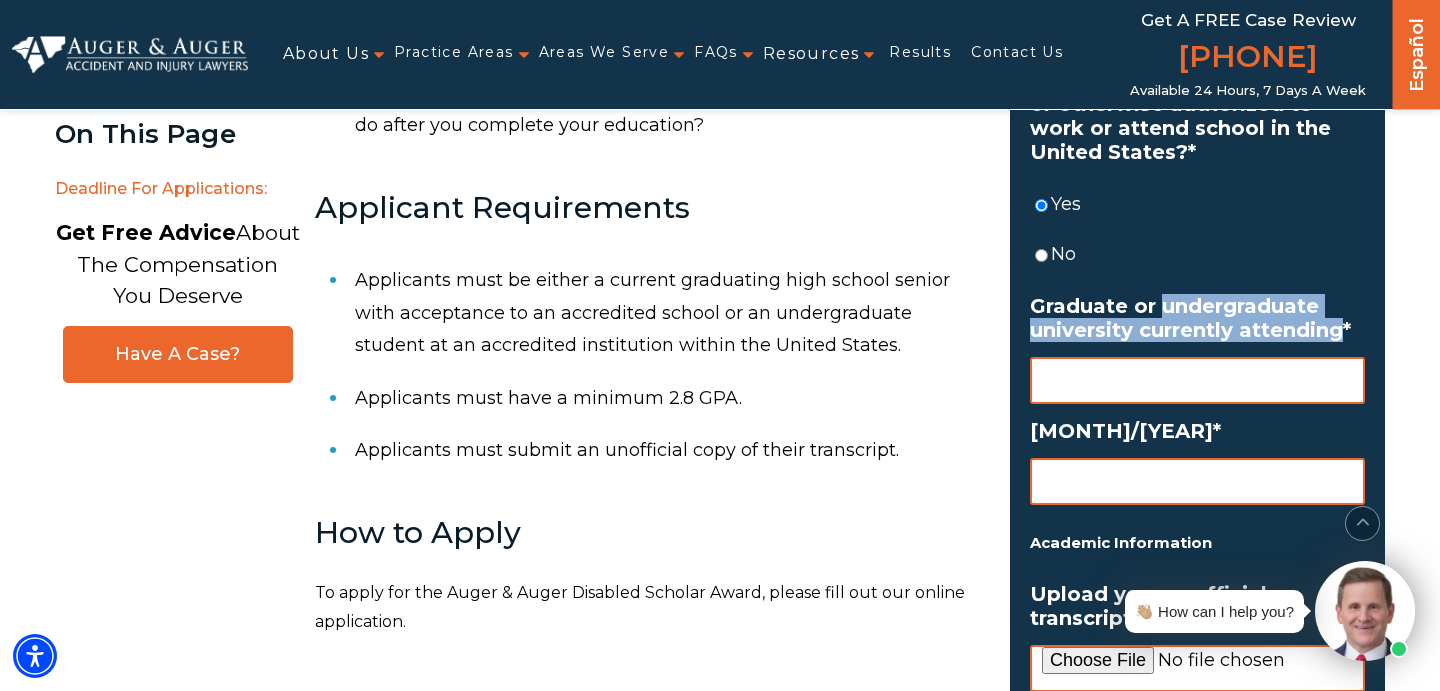 drag, startPoint x: 1160, startPoint y: 304, endPoint x: 1343, endPoint y: 335, distance: 185.60712 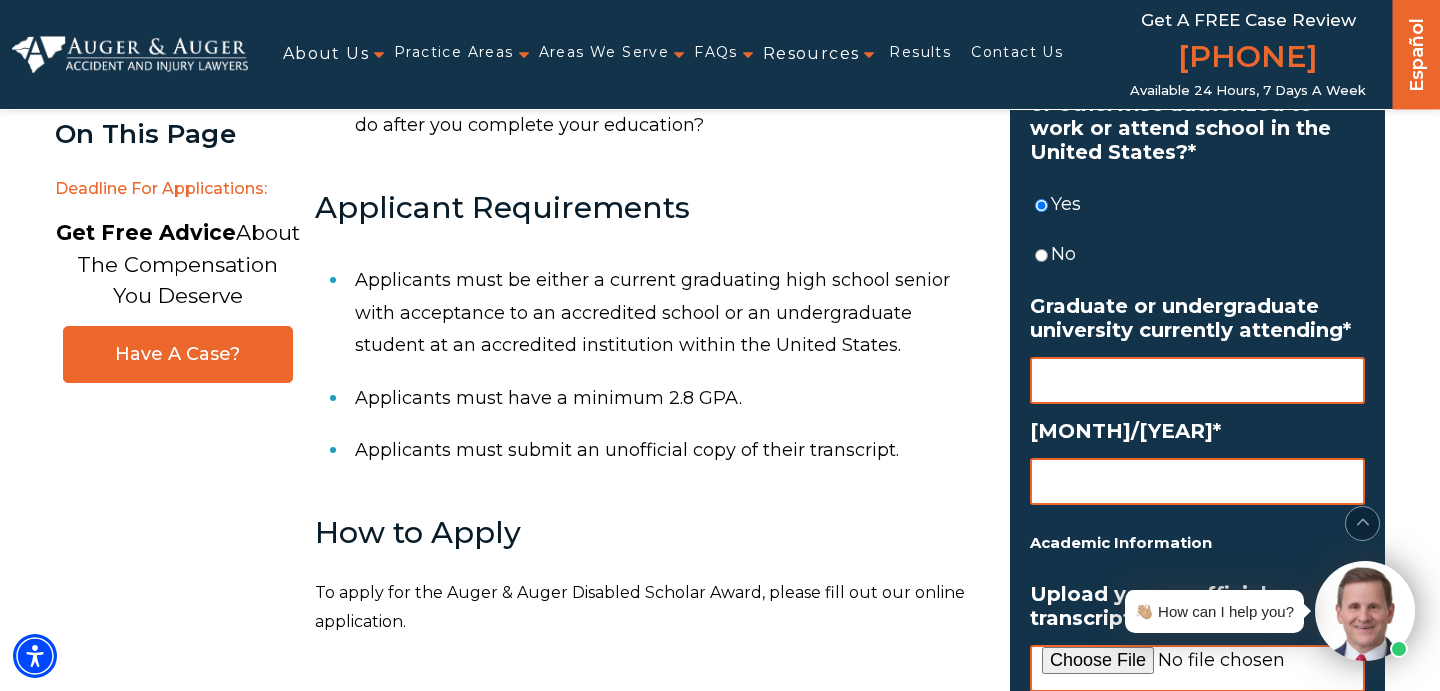 click on "Graduate or undergraduate university currently attending *" at bounding box center (1197, 380) 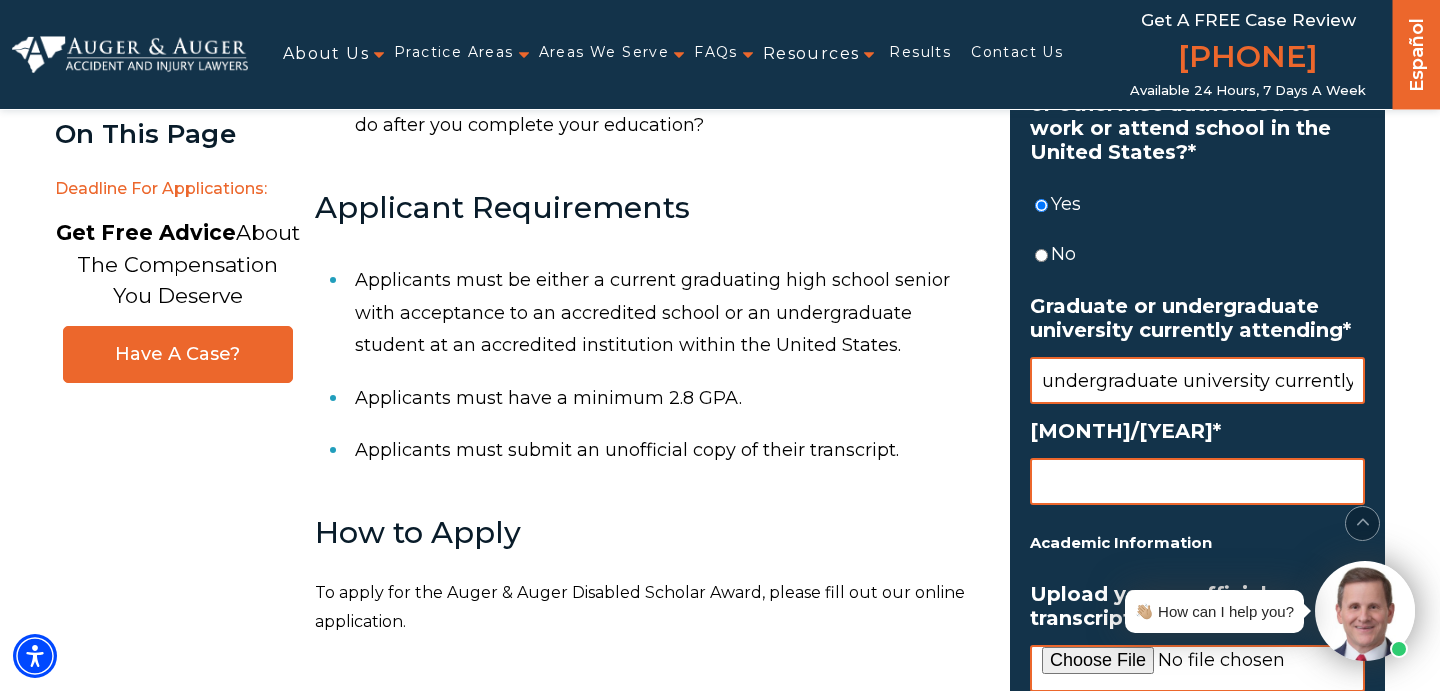 scroll, scrollTop: 0, scrollLeft: 96, axis: horizontal 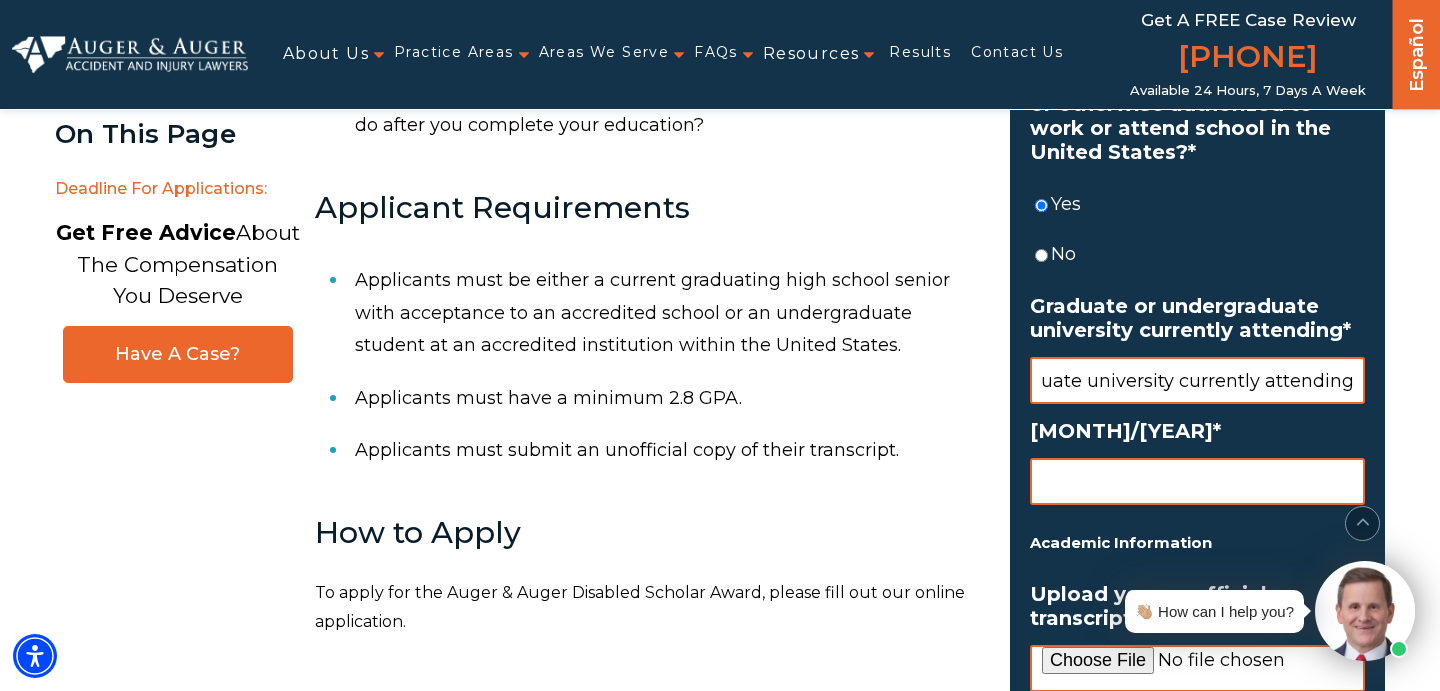 type on "undergraduate university currently attending" 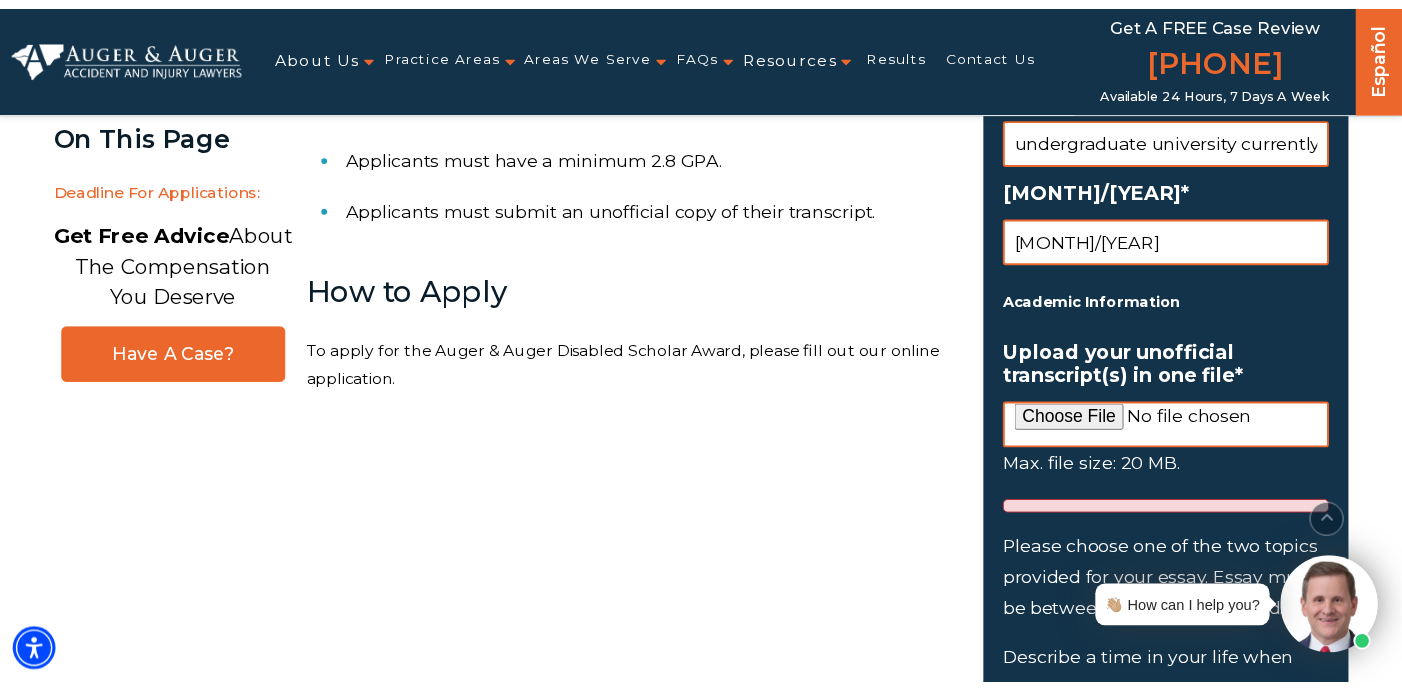 scroll, scrollTop: 1561, scrollLeft: 0, axis: vertical 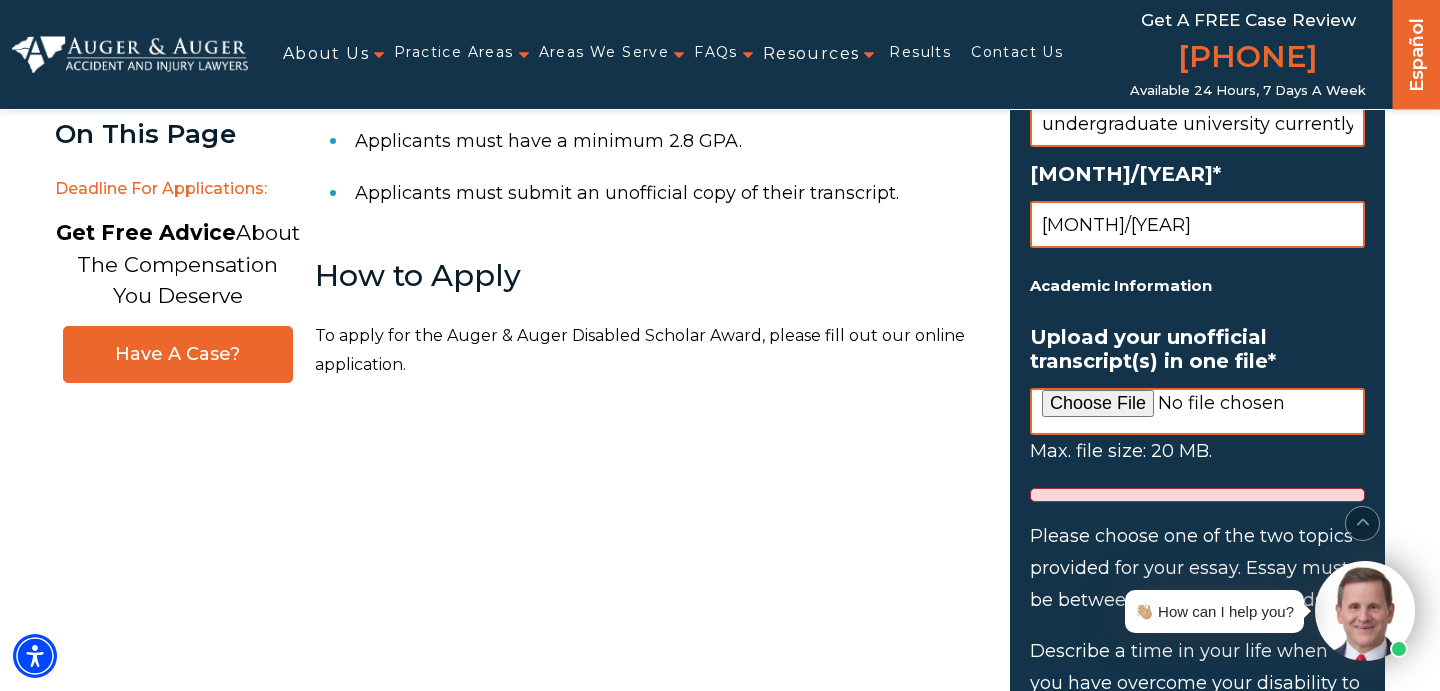 type on "[MONTH]/[YEAR]" 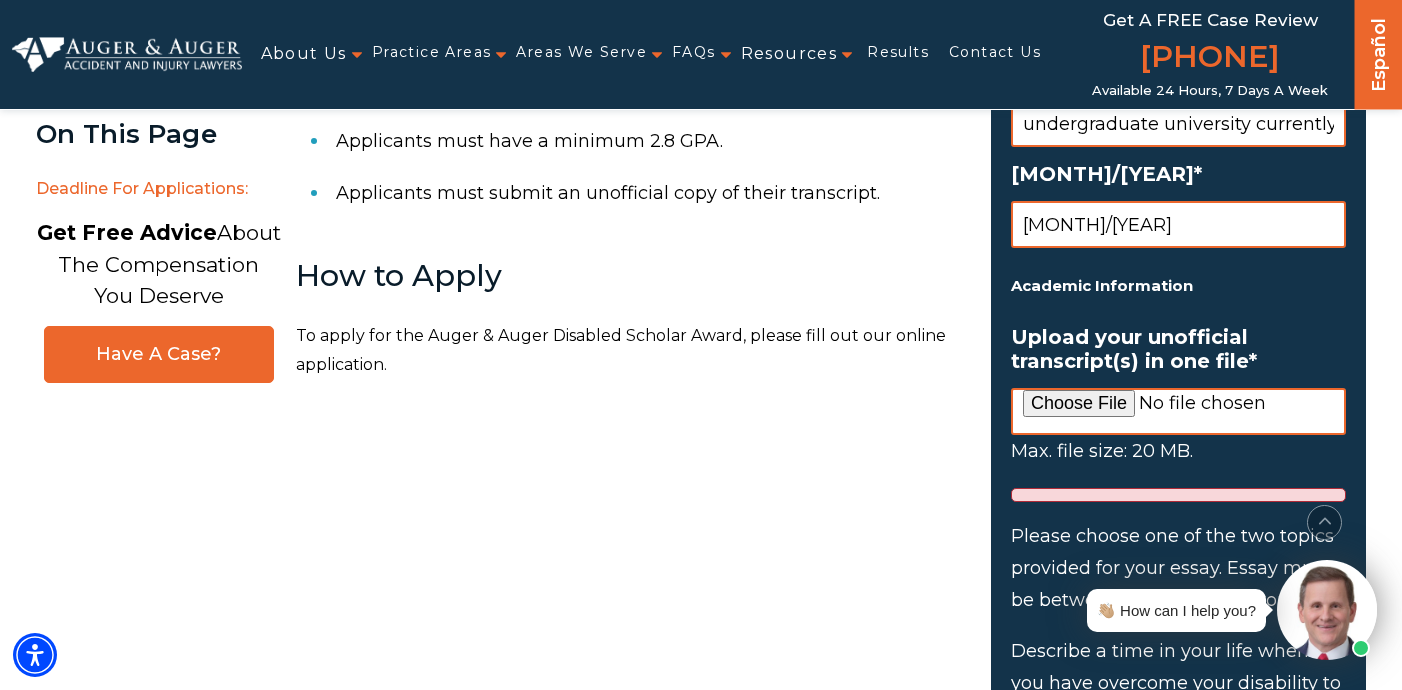 click on "Upload your unofficial transcript(s) in one file *" at bounding box center (1178, 411) 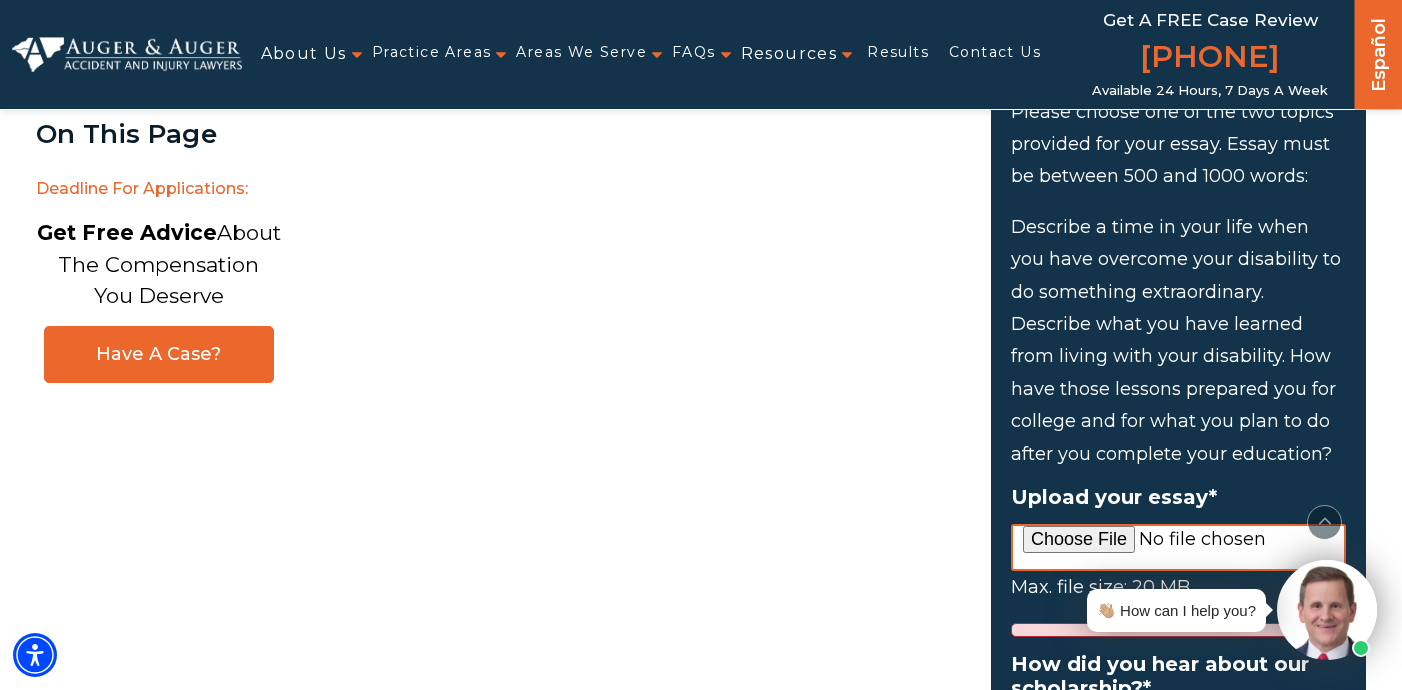 scroll, scrollTop: 1956, scrollLeft: 0, axis: vertical 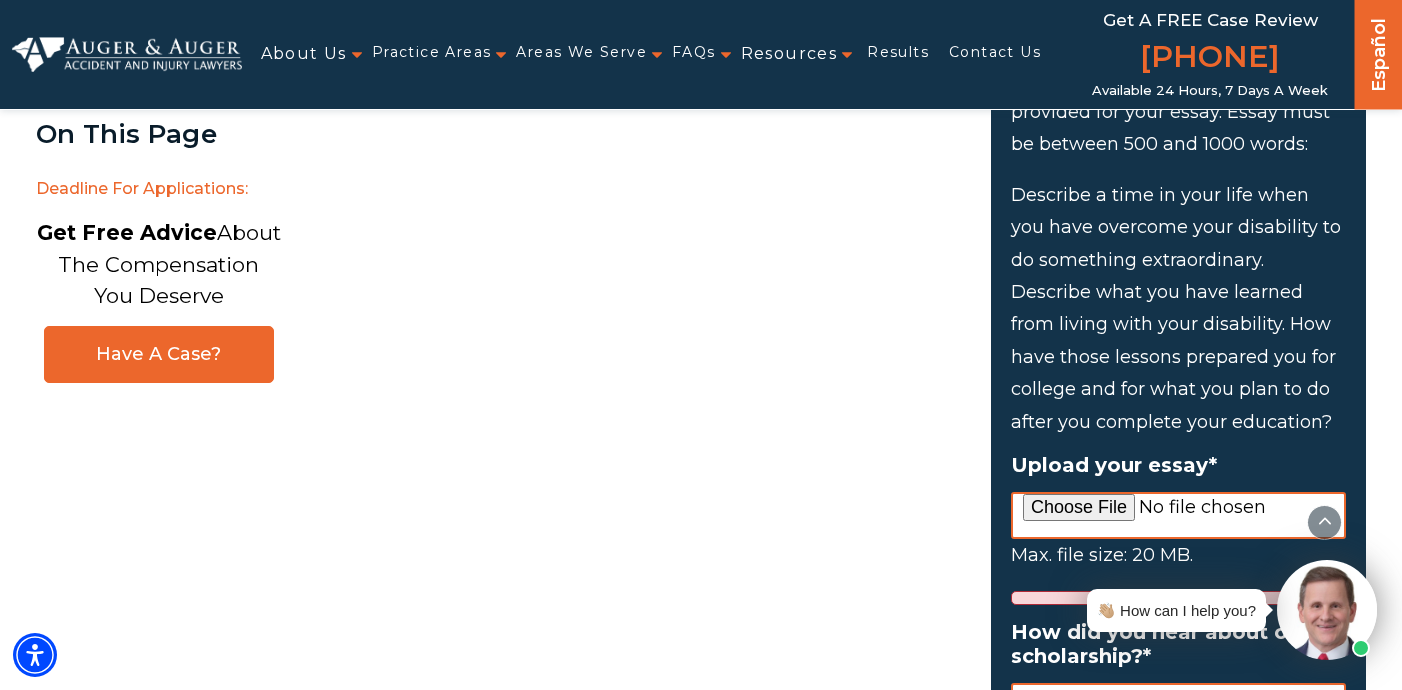 drag, startPoint x: 1012, startPoint y: 310, endPoint x: 1329, endPoint y: 434, distance: 340.3895 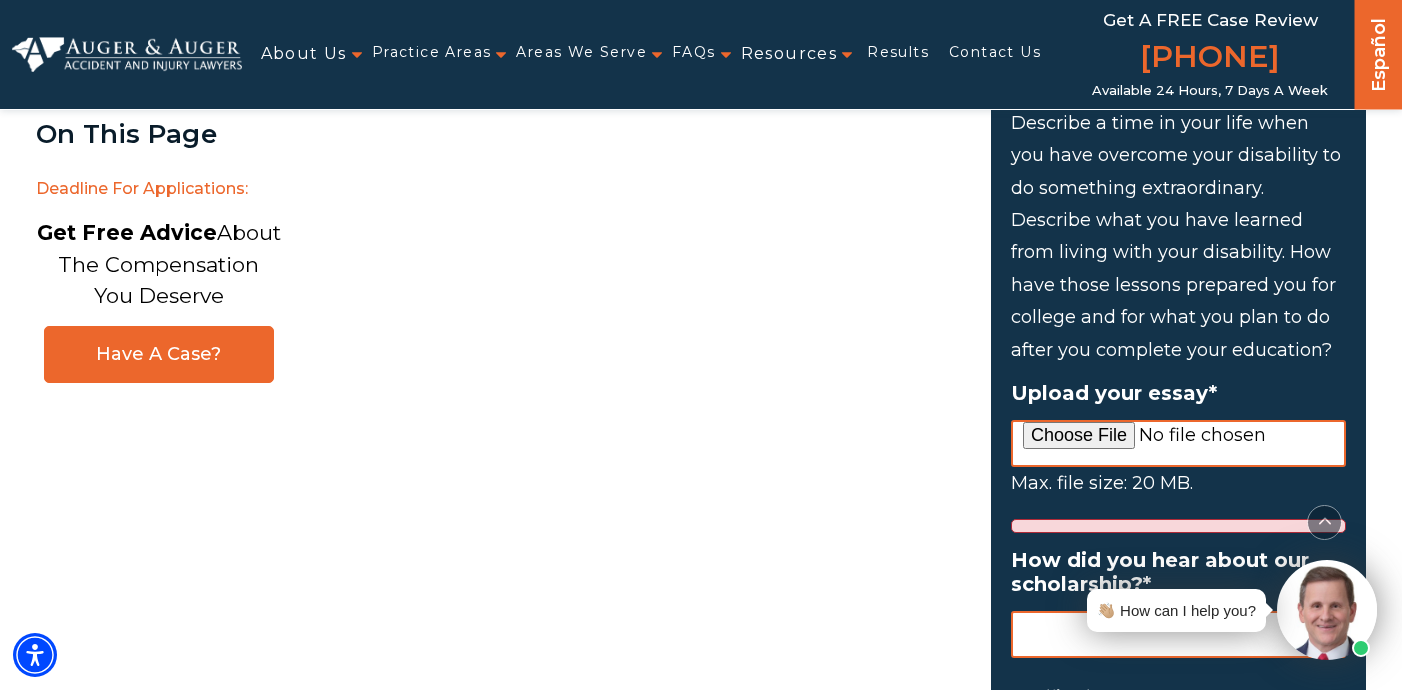 scroll, scrollTop: 2172, scrollLeft: 0, axis: vertical 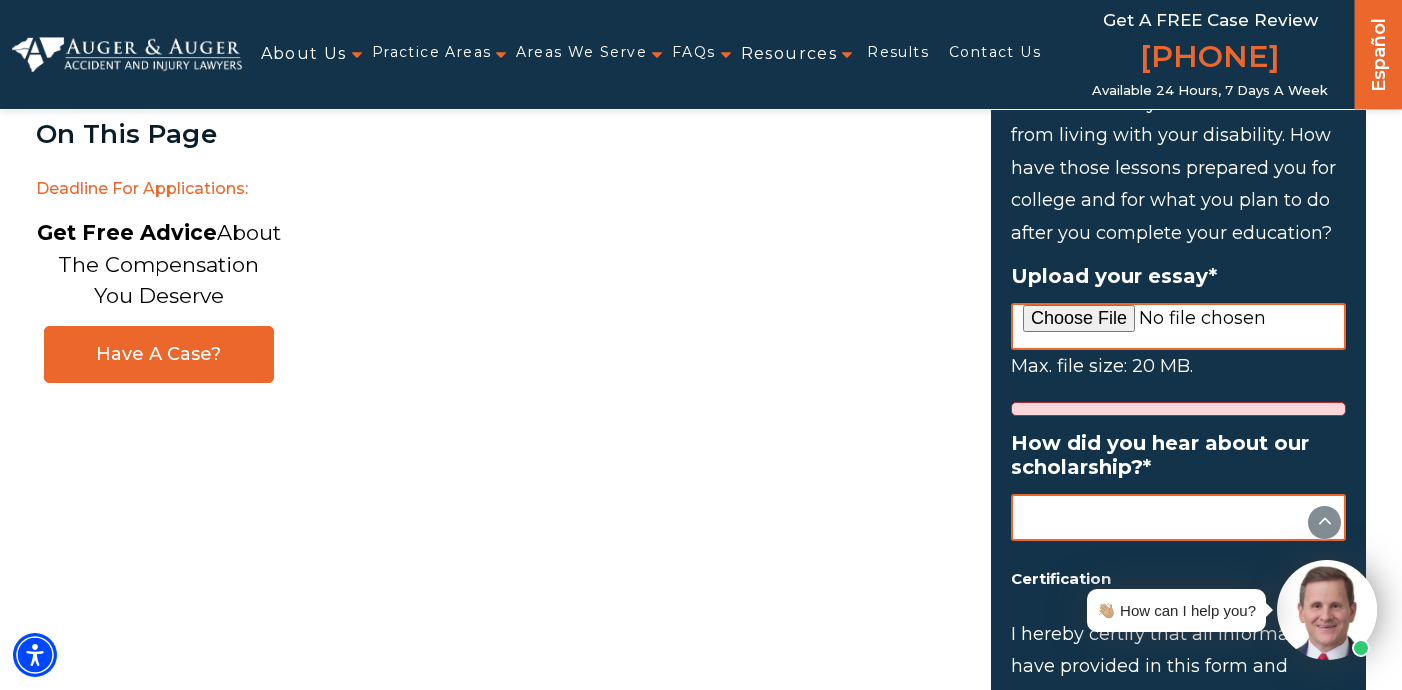 click on "Upload your essay *" at bounding box center (1178, 326) 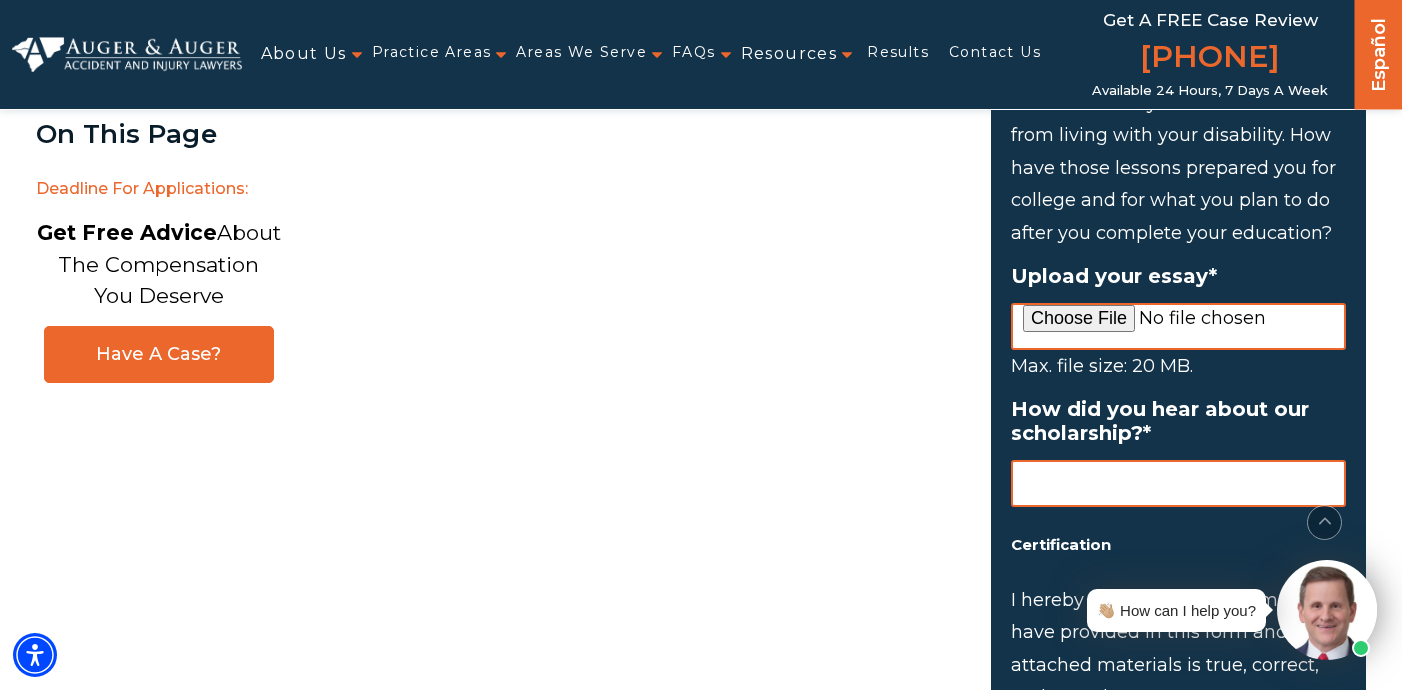 click on "How did you hear about our scholarship? *" at bounding box center (1178, 483) 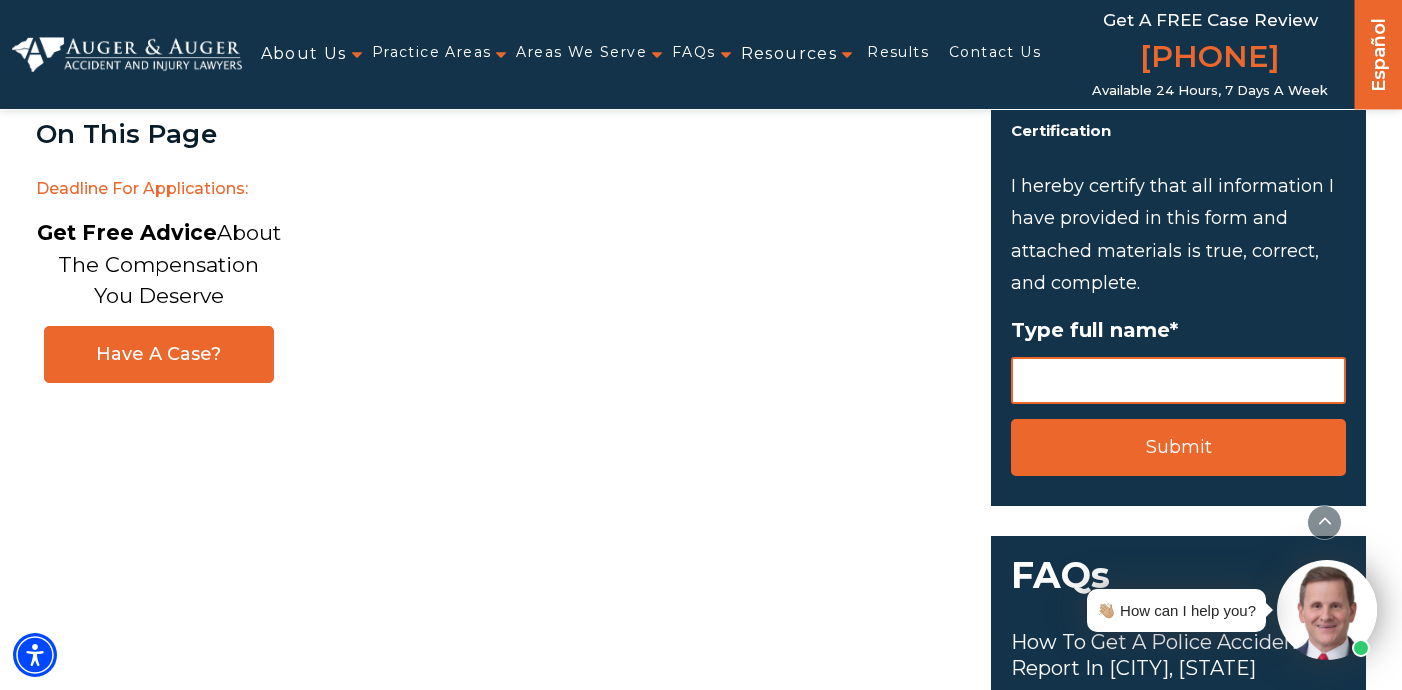 scroll, scrollTop: 2609, scrollLeft: 0, axis: vertical 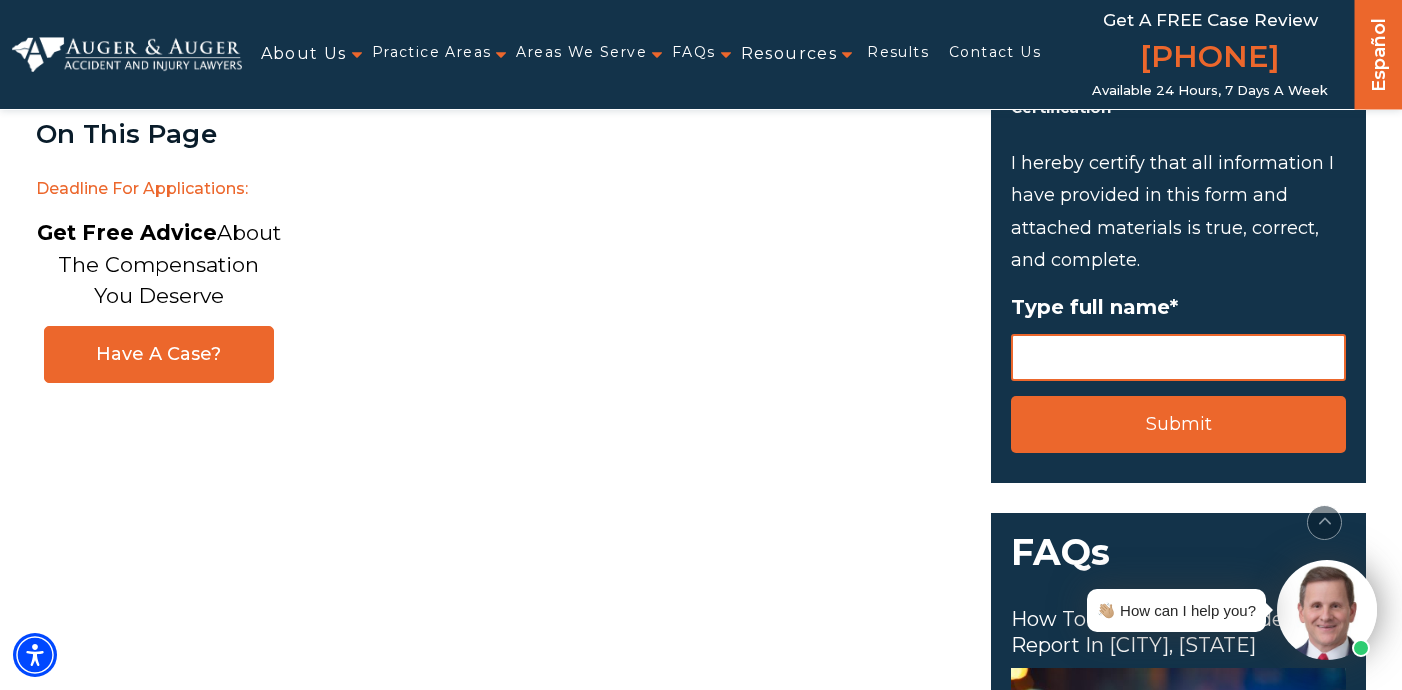 type on "Online" 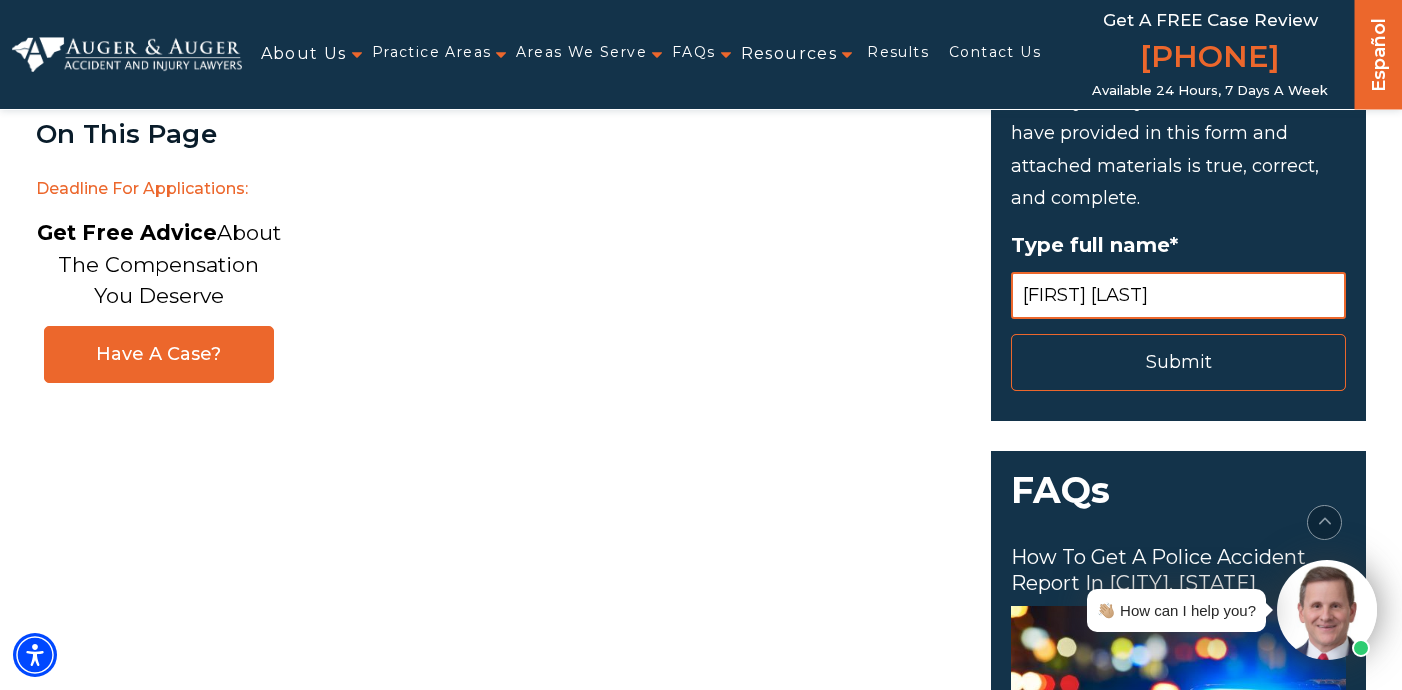 scroll, scrollTop: 2674, scrollLeft: 0, axis: vertical 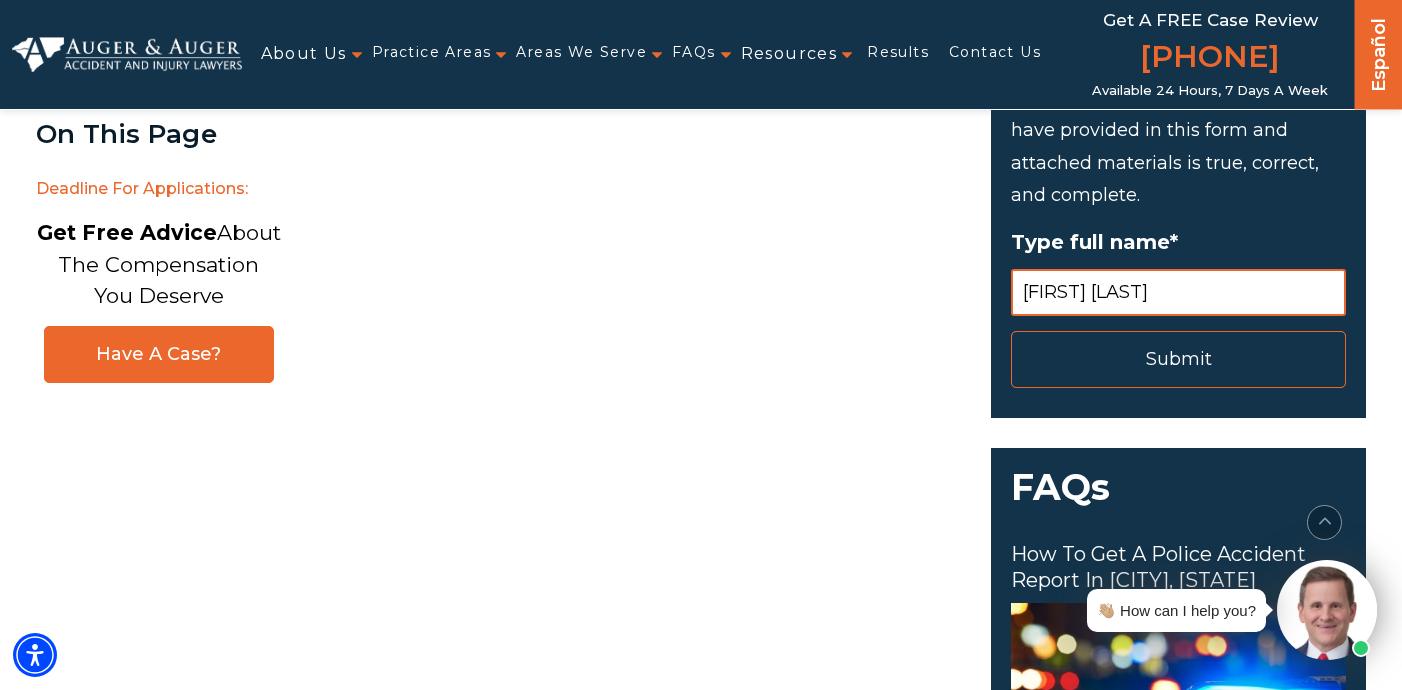 type on "[FIRST] [LAST]" 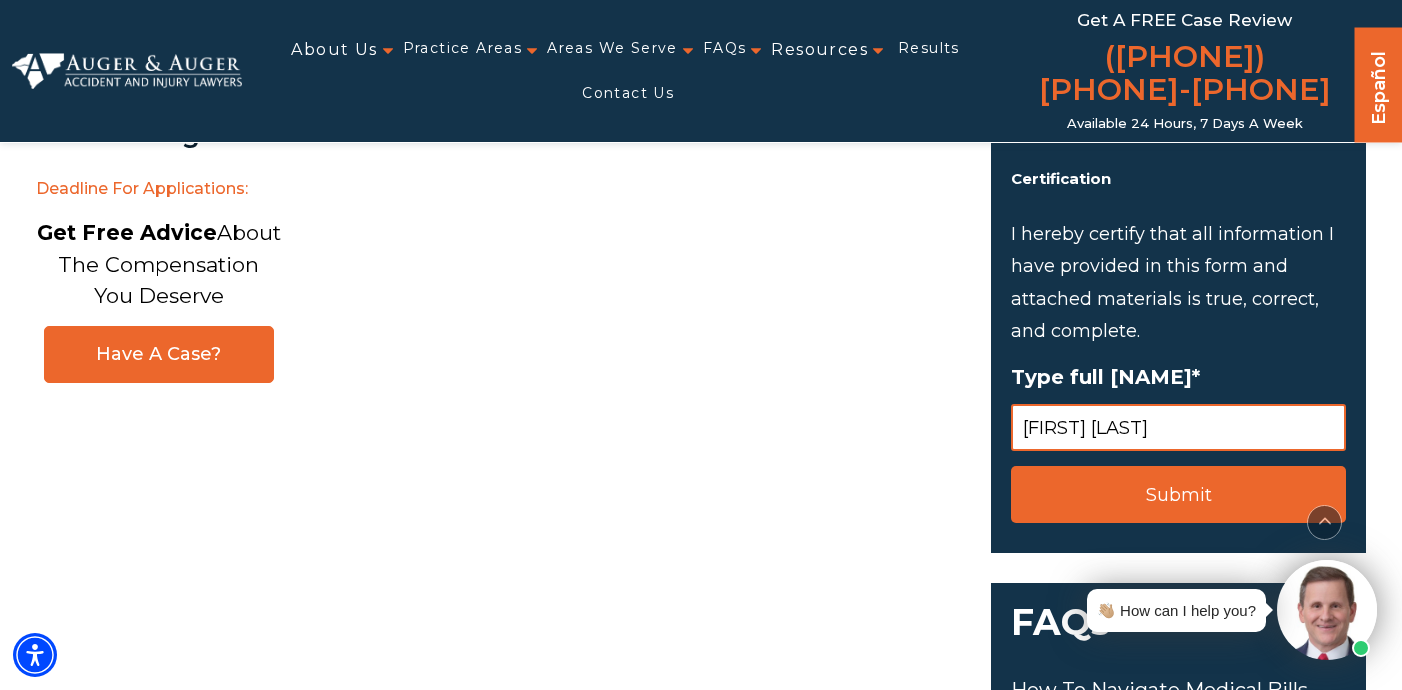 scroll, scrollTop: 2817, scrollLeft: 0, axis: vertical 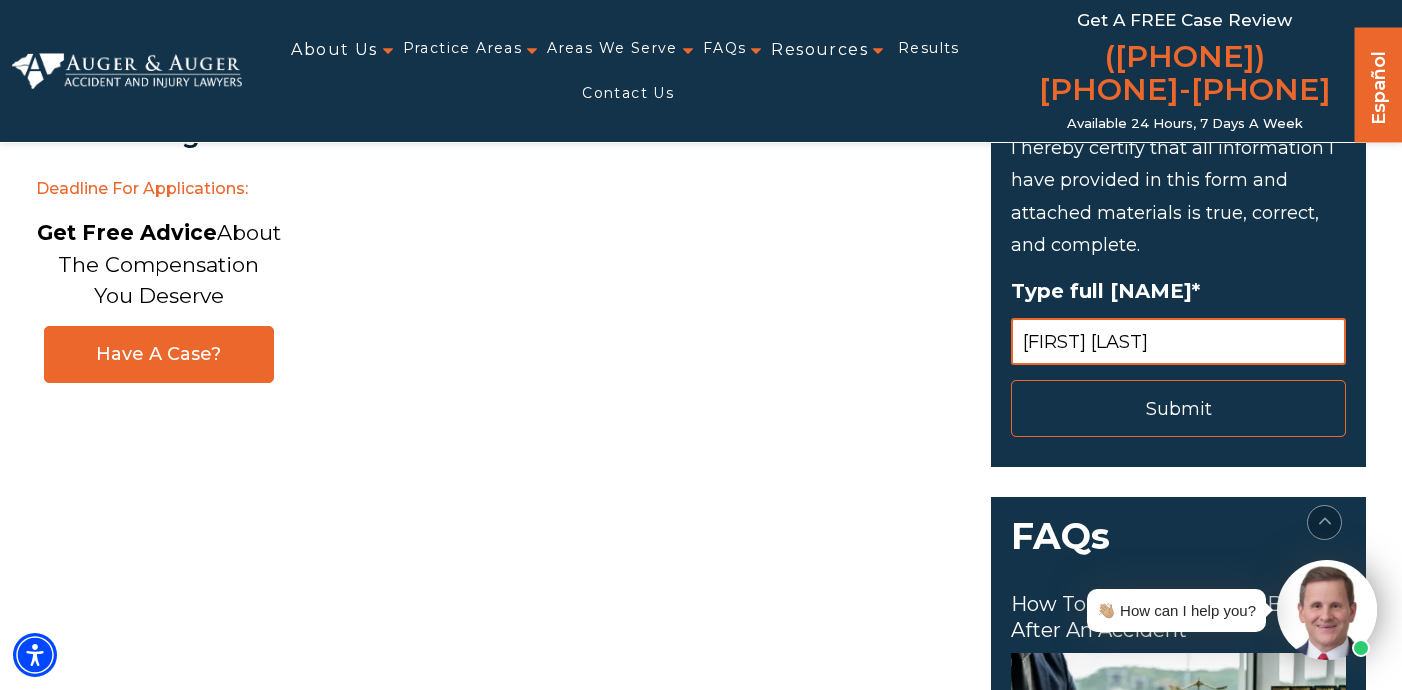 click on "Submit" at bounding box center (1178, 408) 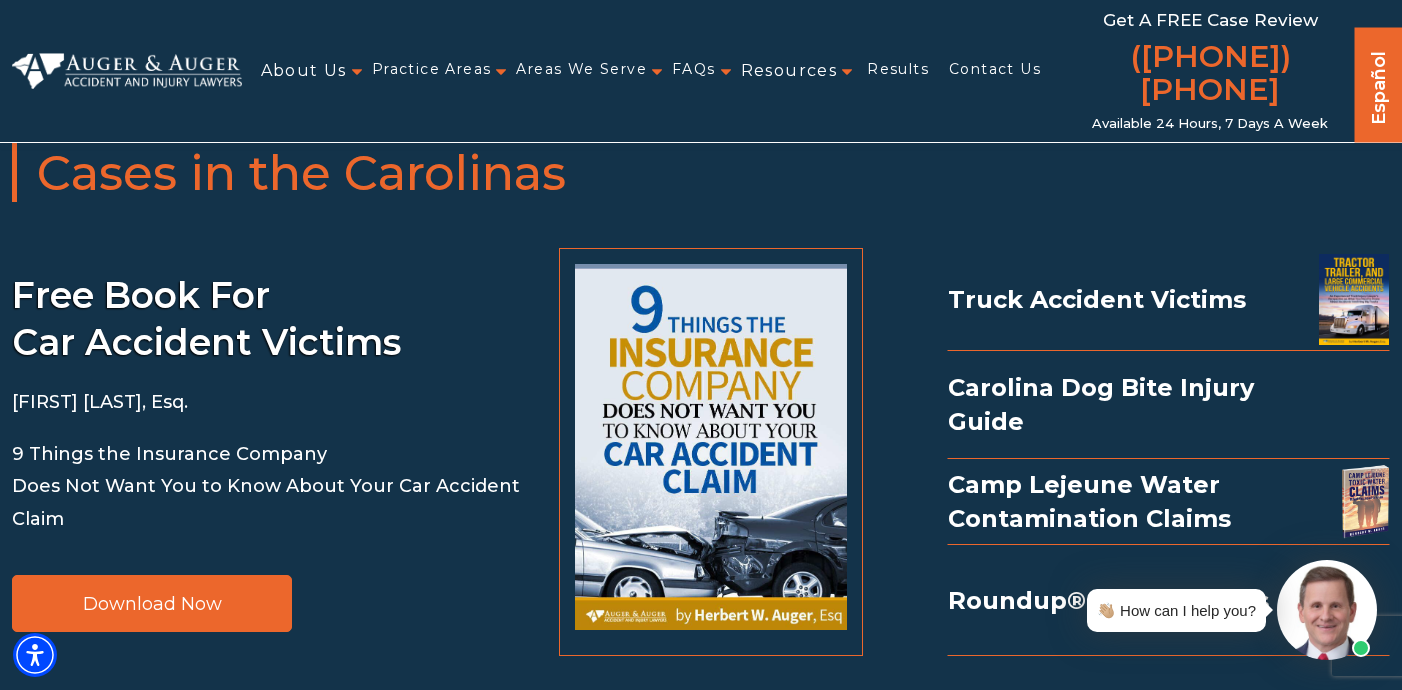 scroll, scrollTop: 0, scrollLeft: 0, axis: both 